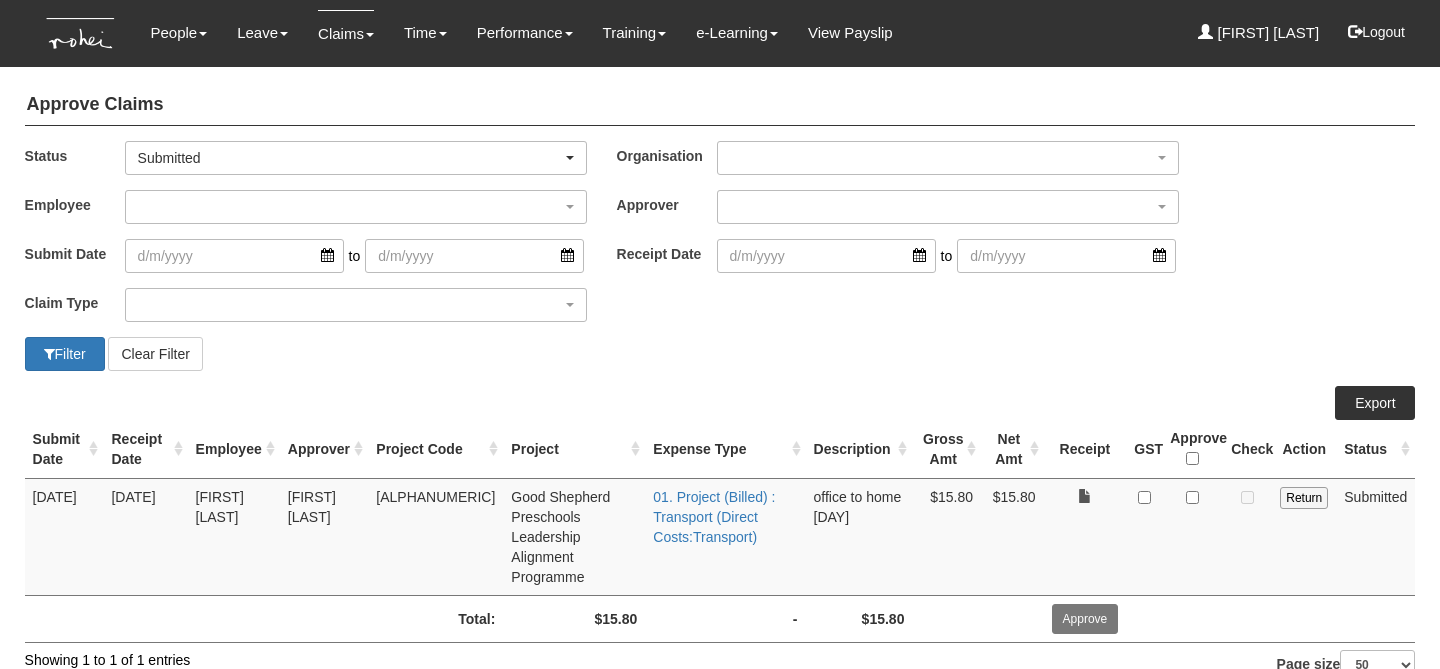 scroll, scrollTop: 0, scrollLeft: 0, axis: both 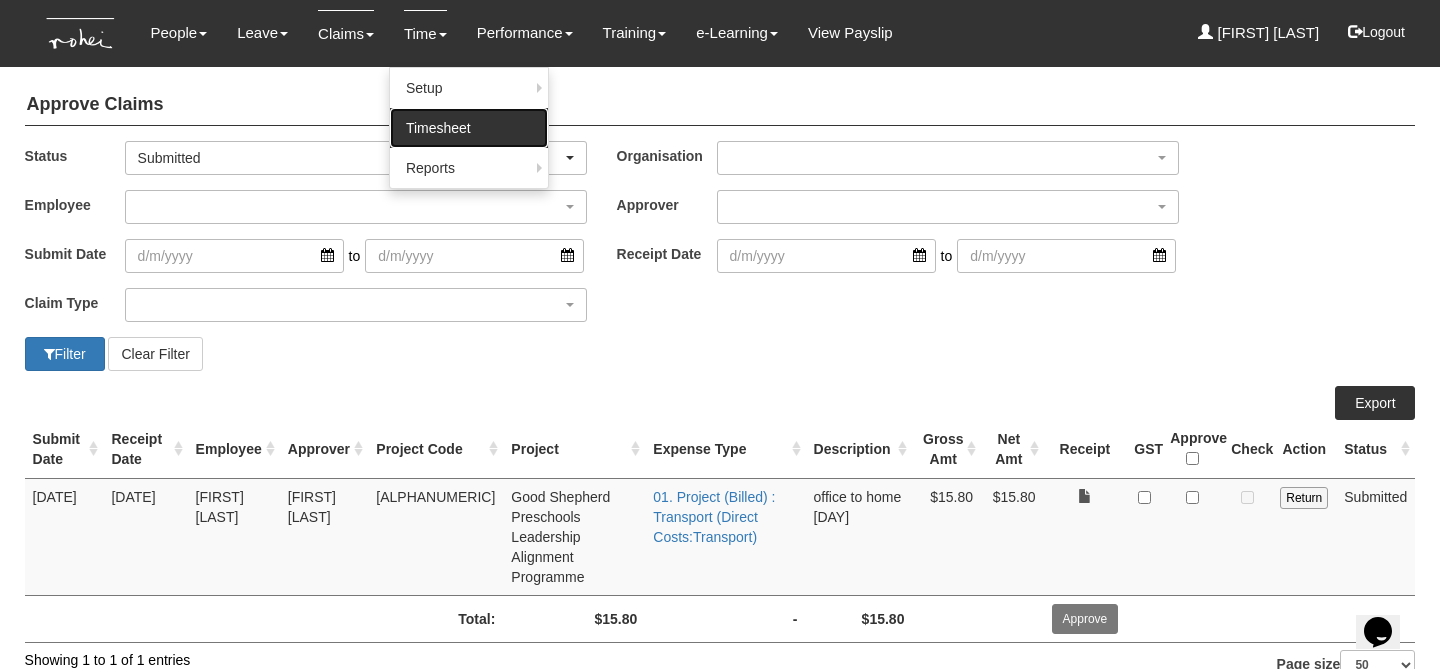 click on "Timesheet" at bounding box center [469, 128] 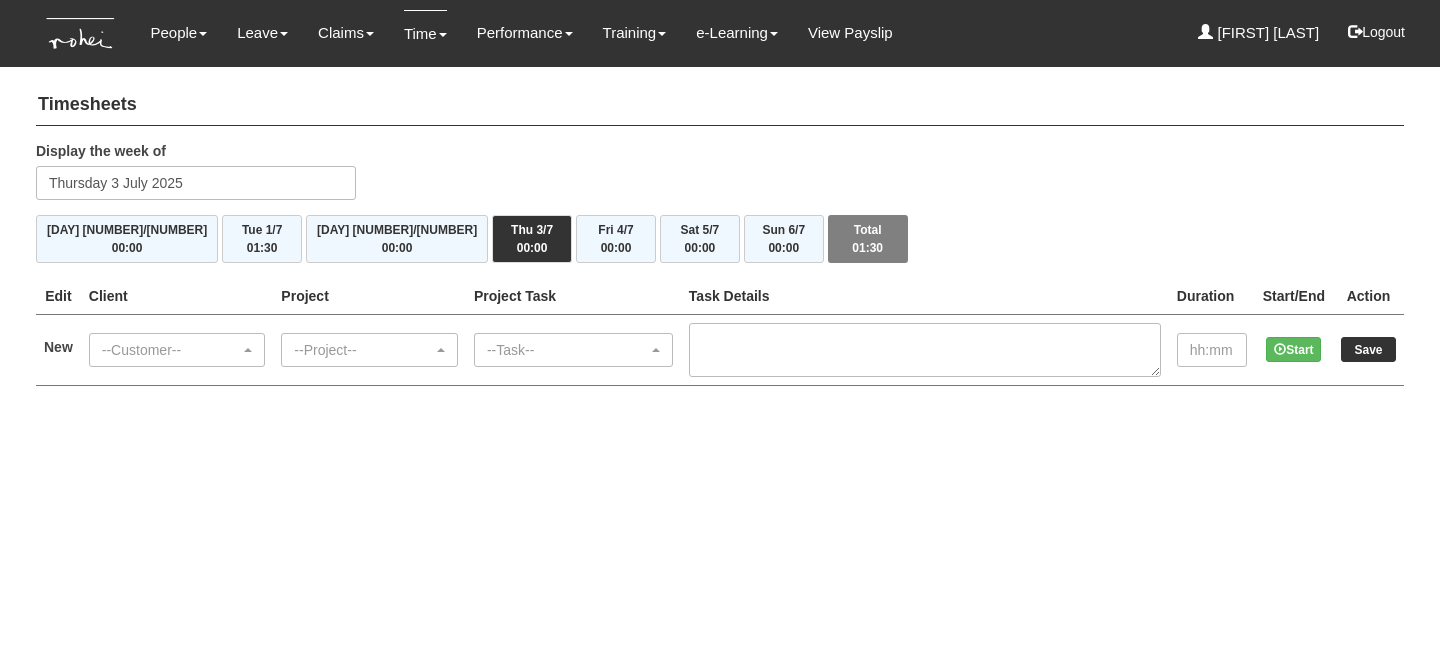 scroll, scrollTop: 0, scrollLeft: 0, axis: both 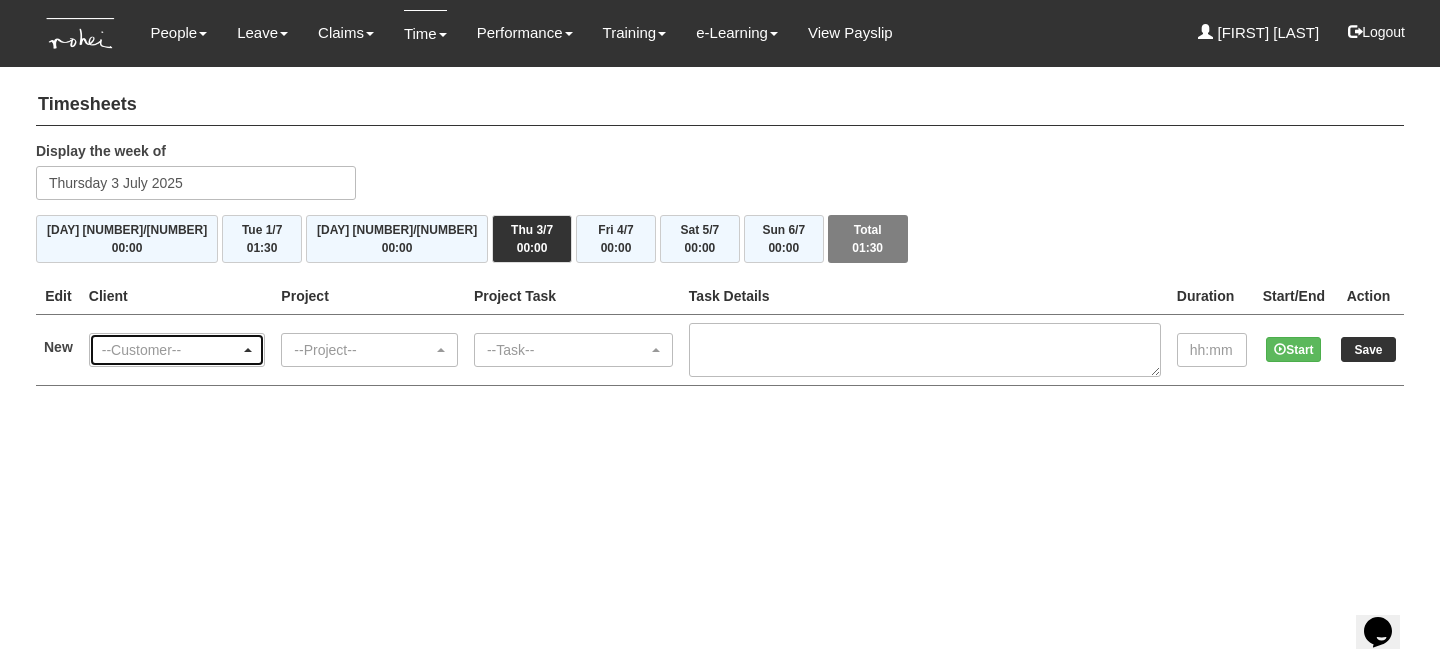 click on "--Customer--" at bounding box center (171, 350) 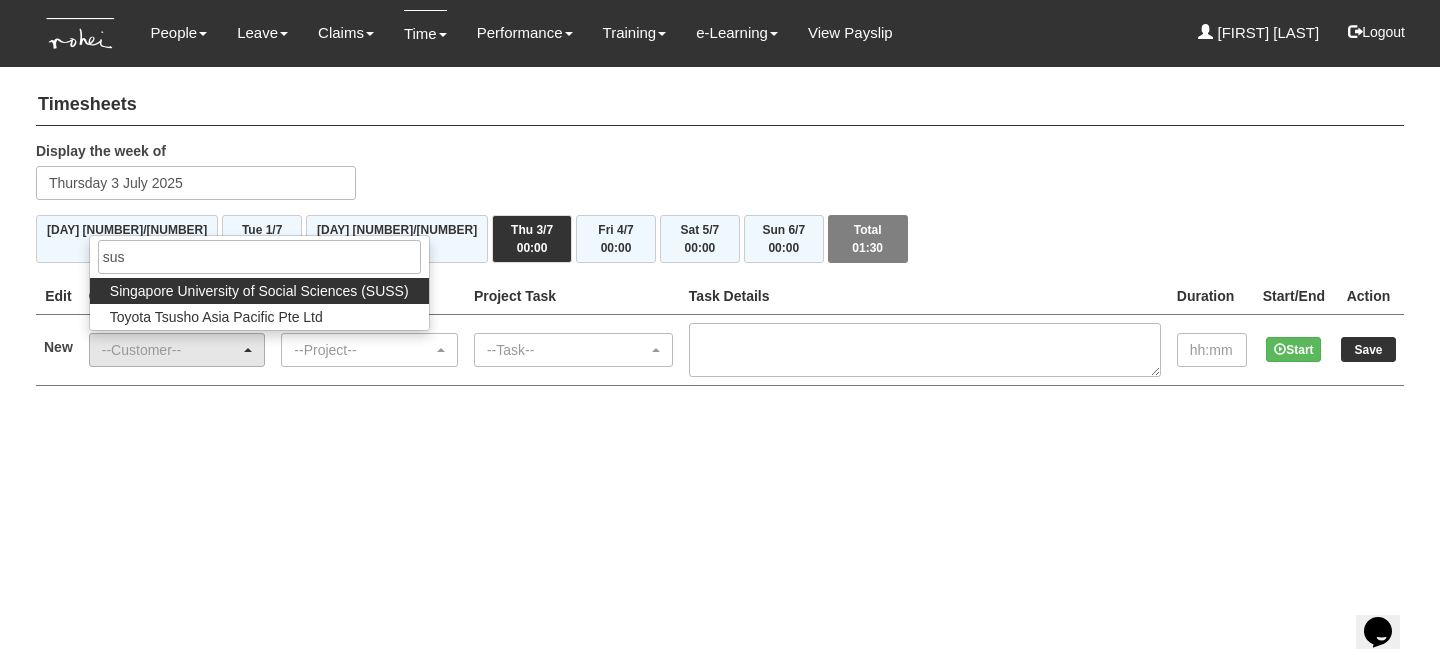 click on "Singapore University of Social Sciences (SUSS)" at bounding box center [259, 291] 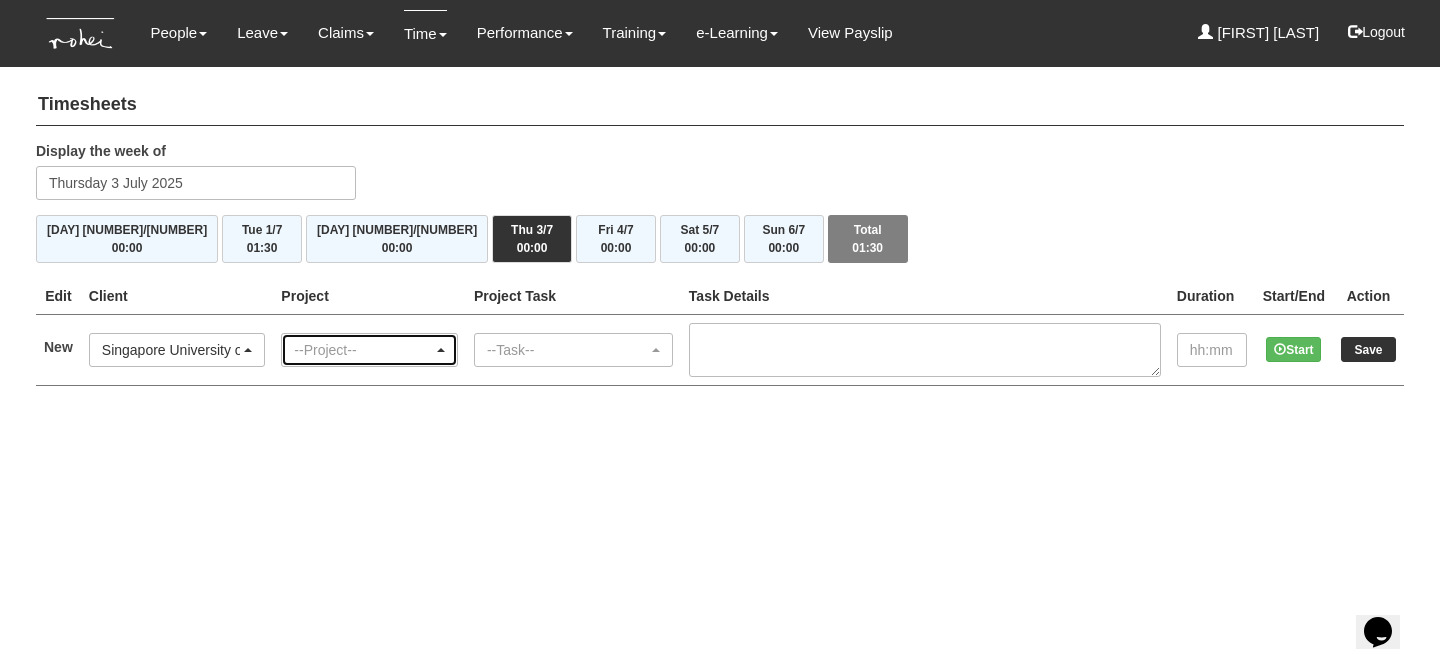 click on "--[PROJECT]--" at bounding box center [363, 350] 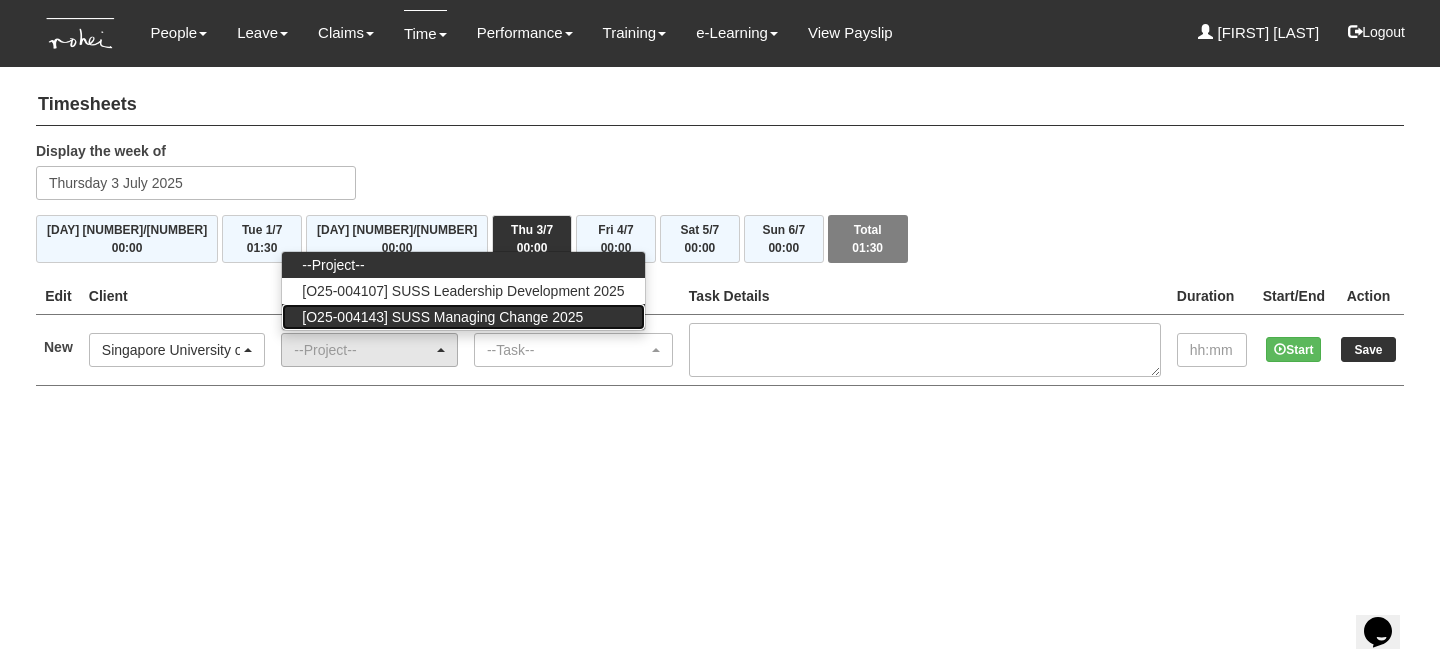click on "[O25-004143] SUSS Managing Change 2025" at bounding box center [333, 265] 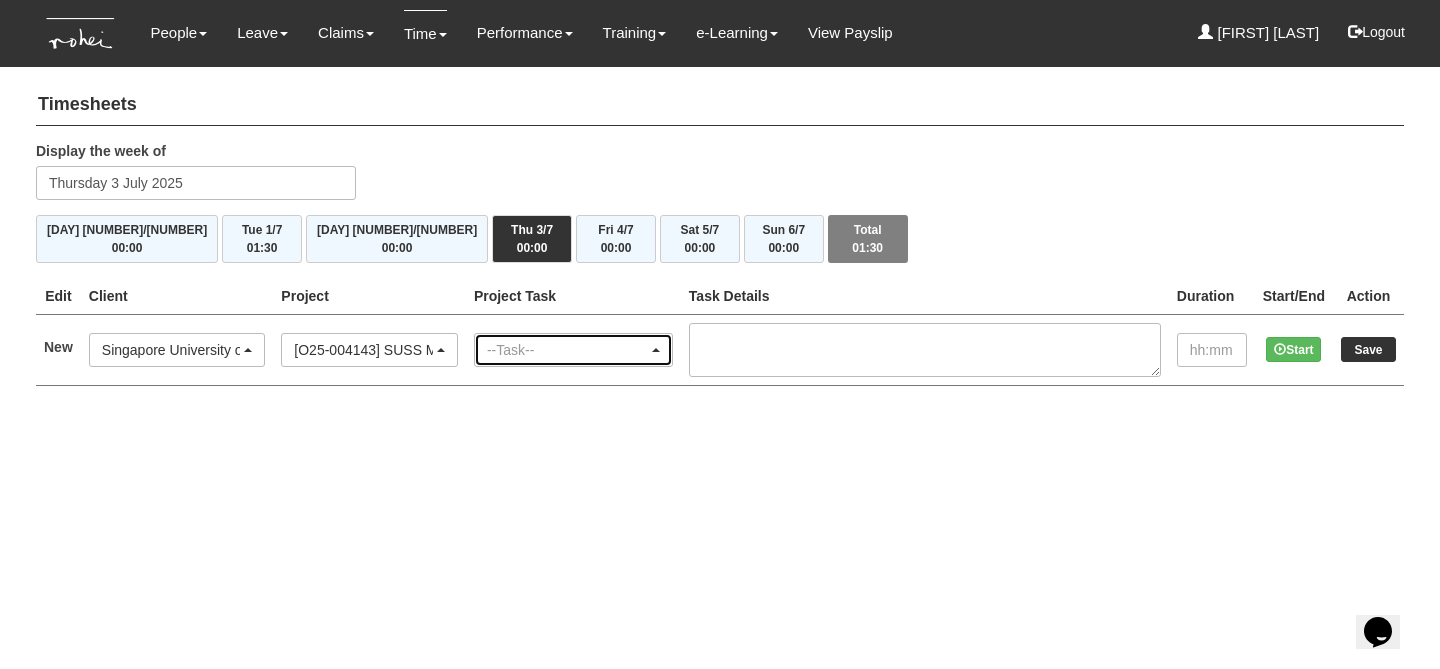 click on "--Task--" at bounding box center (567, 350) 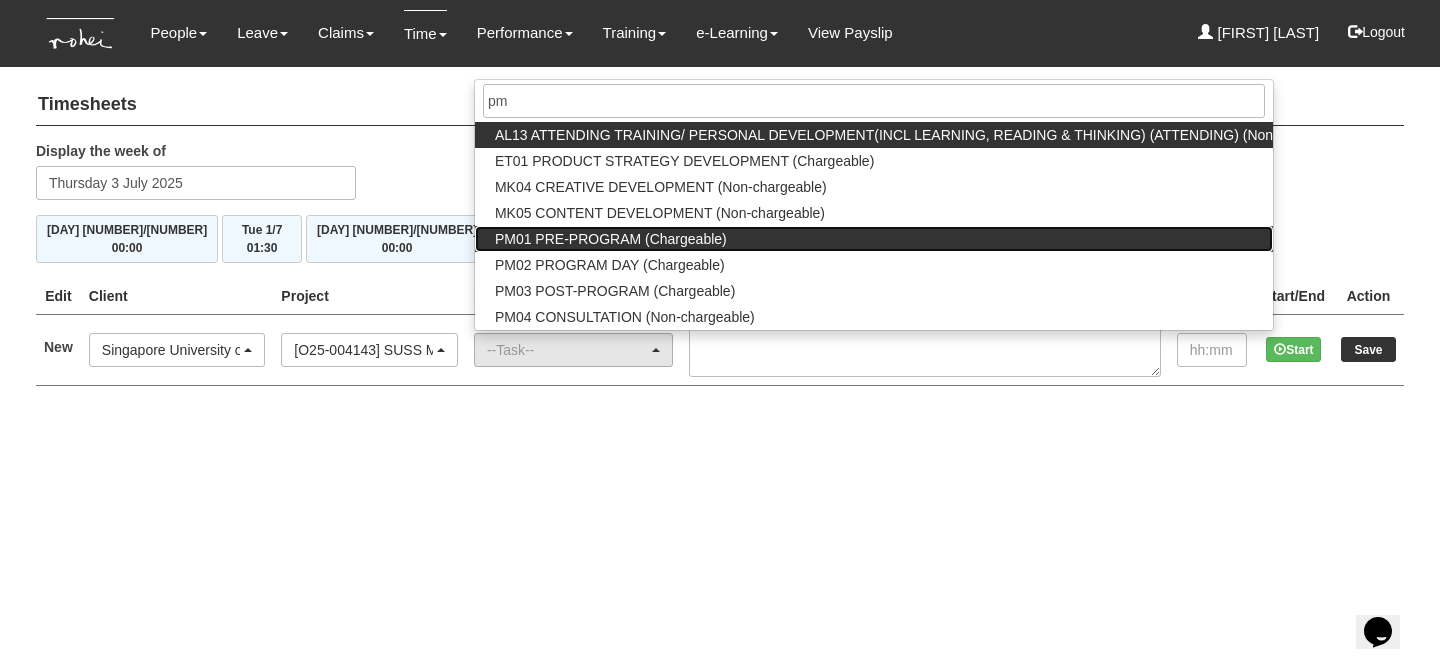 click on "[CODE] PRE-PROGRAM (Chargeable)" at bounding box center (923, 135) 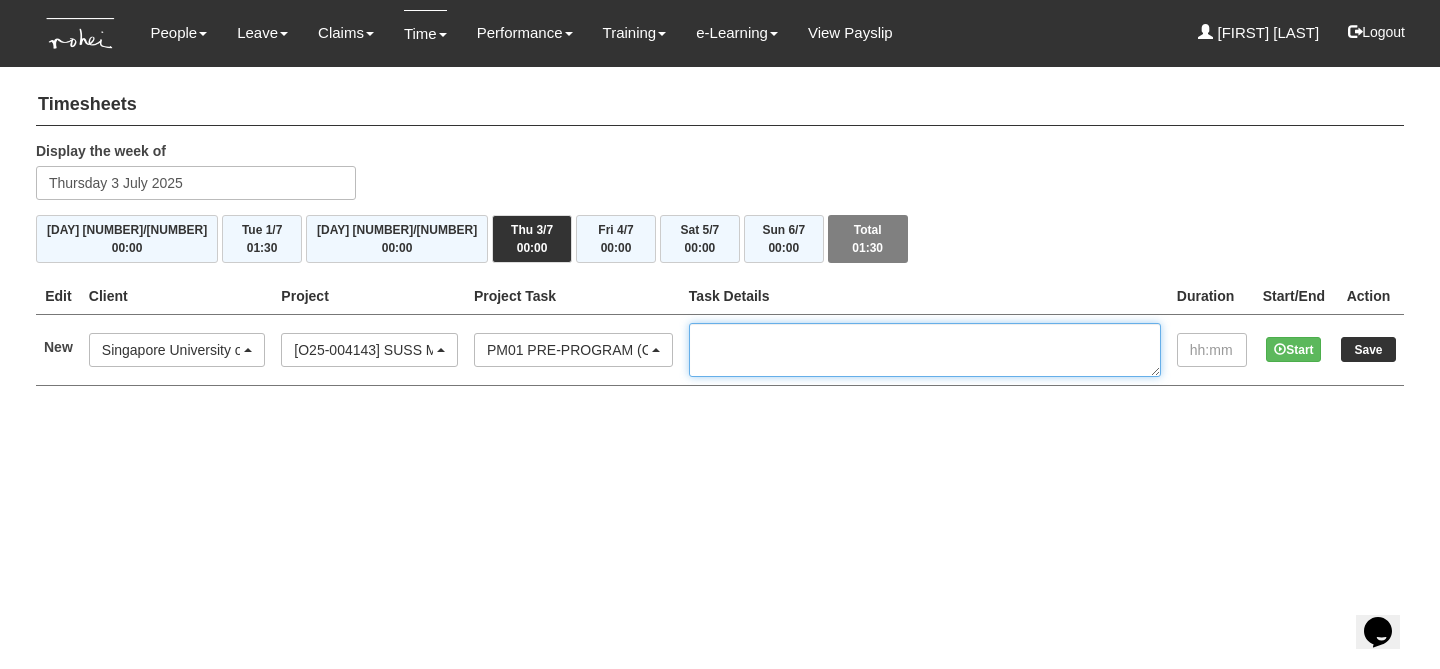 click at bounding box center [925, 350] 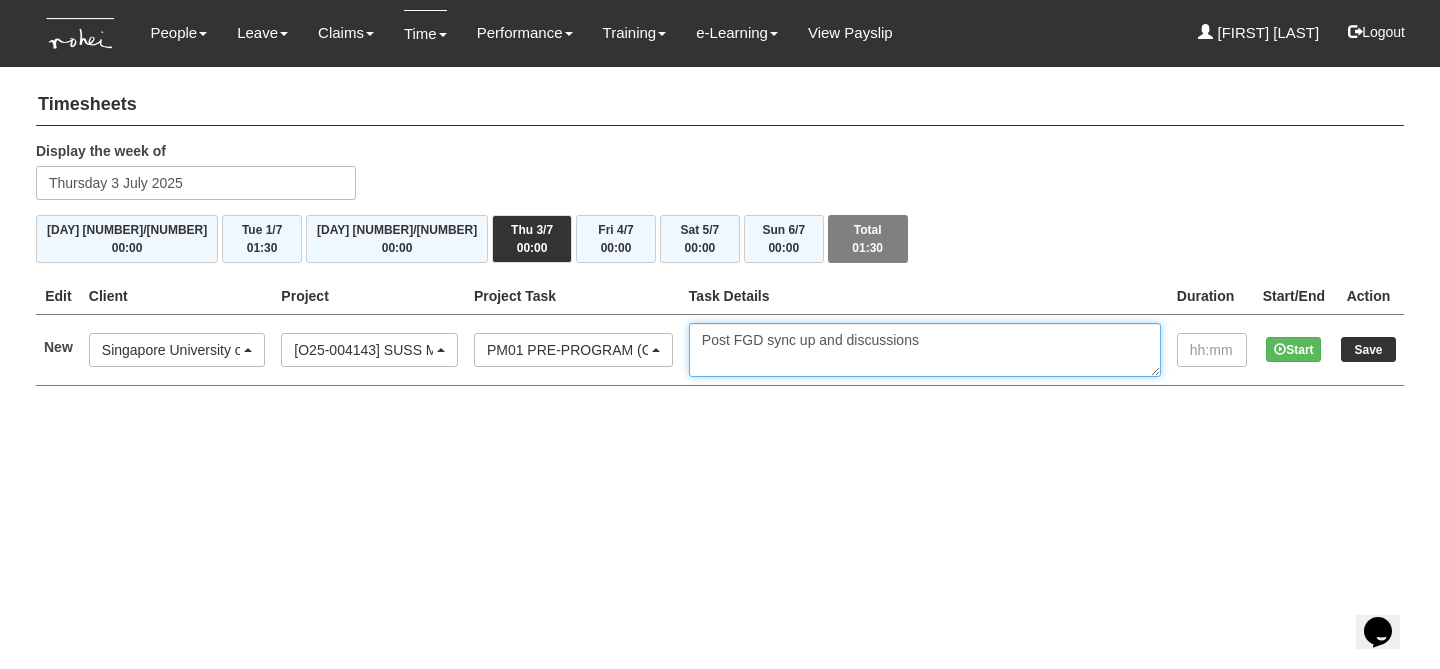 type on "Post FGD sync up and discussions" 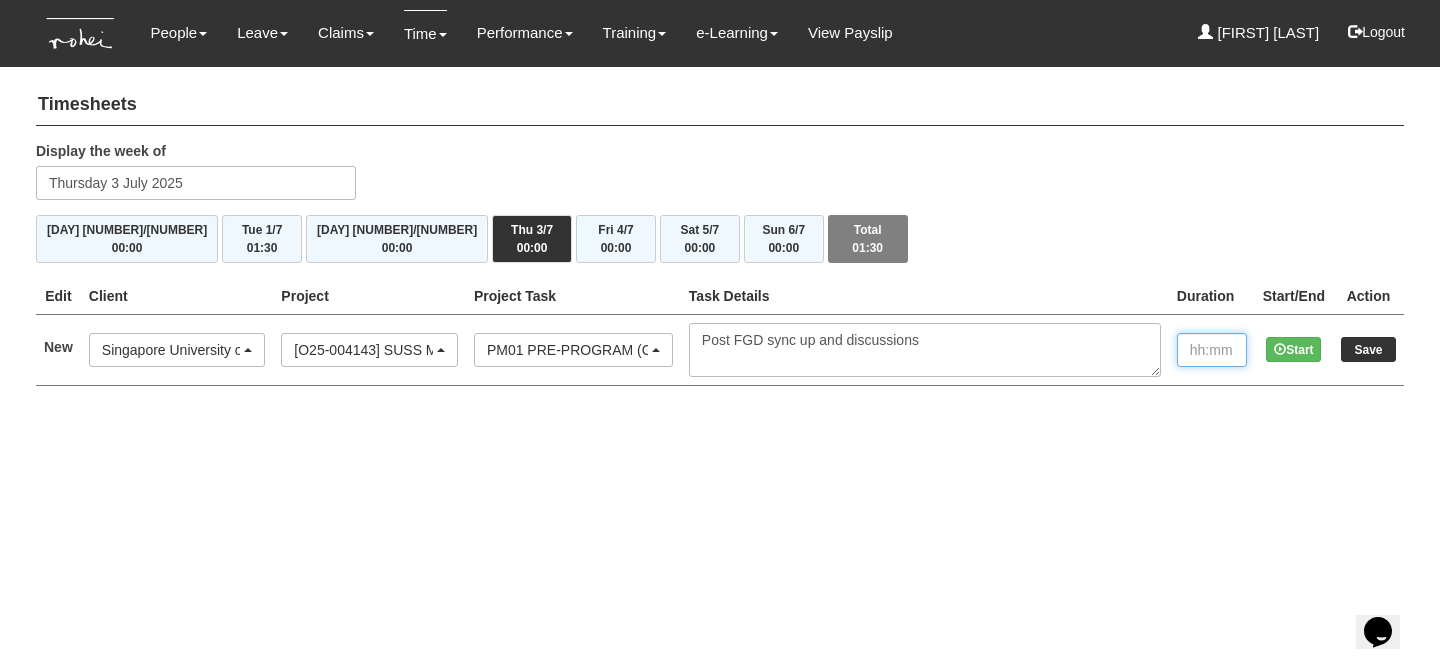 click at bounding box center [1212, 350] 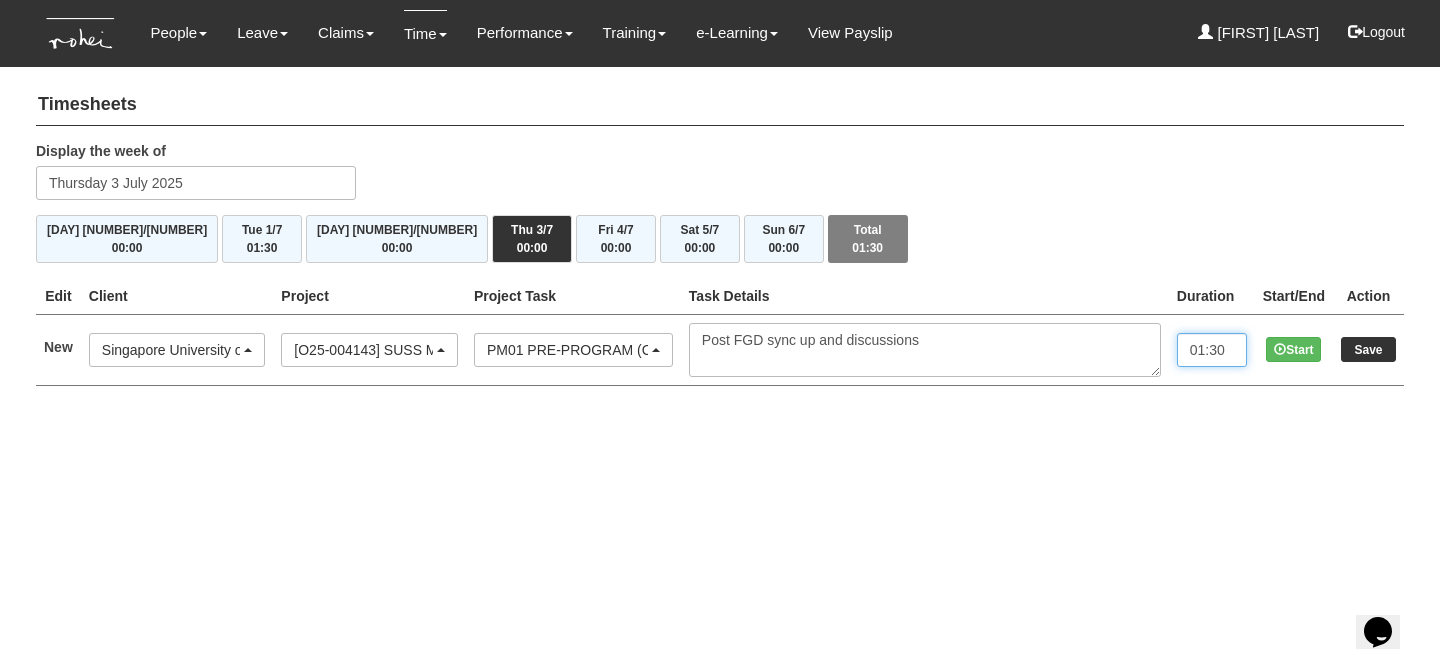 type on "01:30" 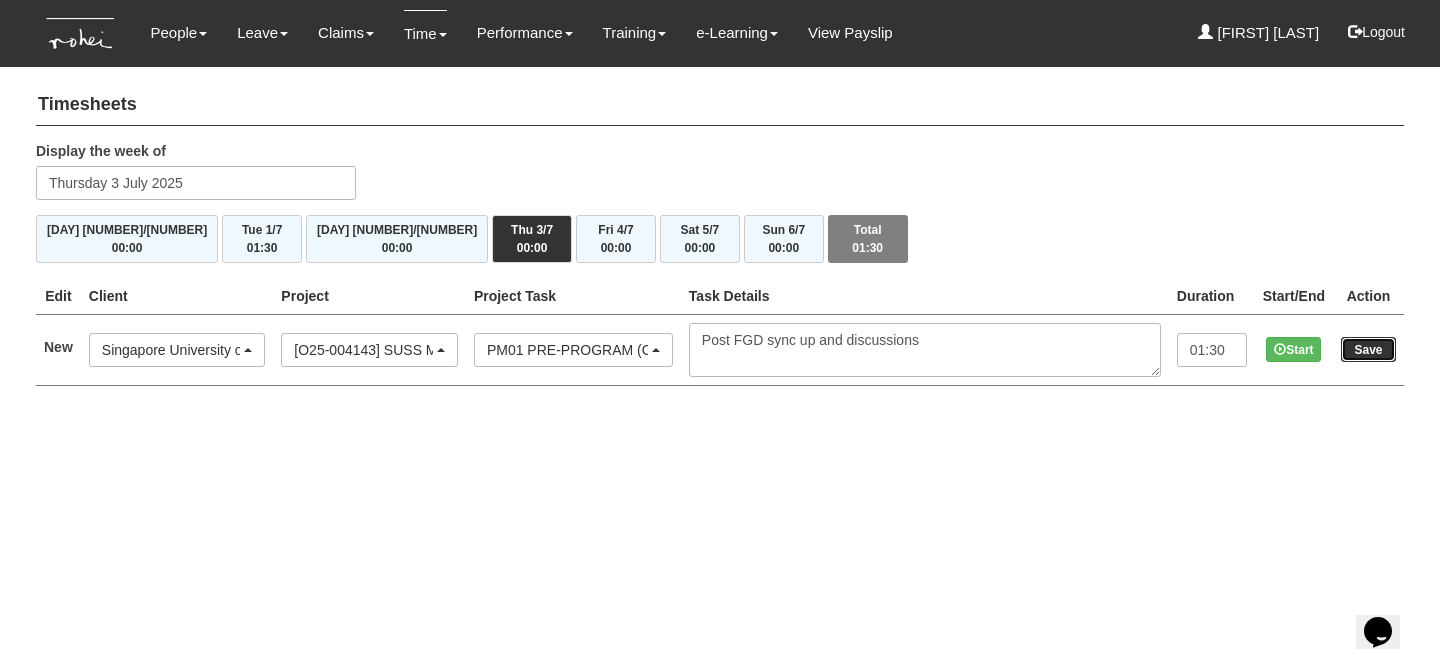 click on "Save" at bounding box center (1368, 349) 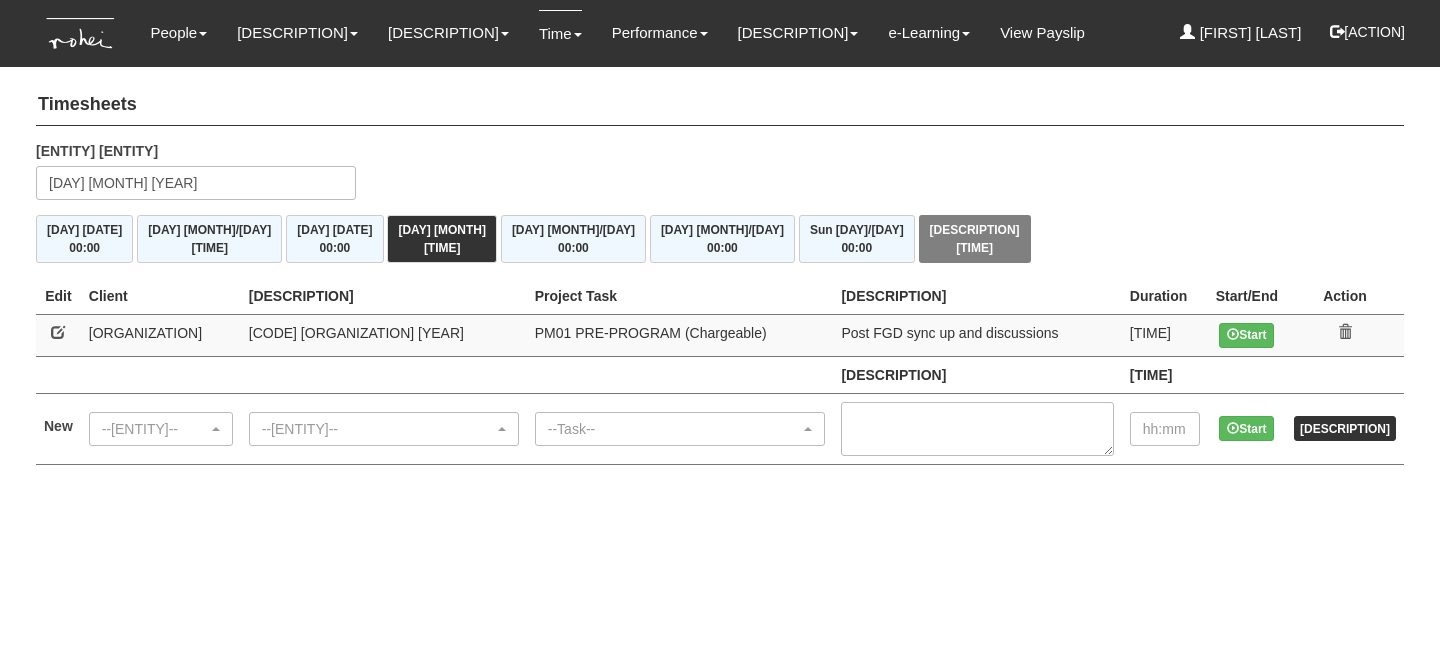 scroll, scrollTop: 0, scrollLeft: 0, axis: both 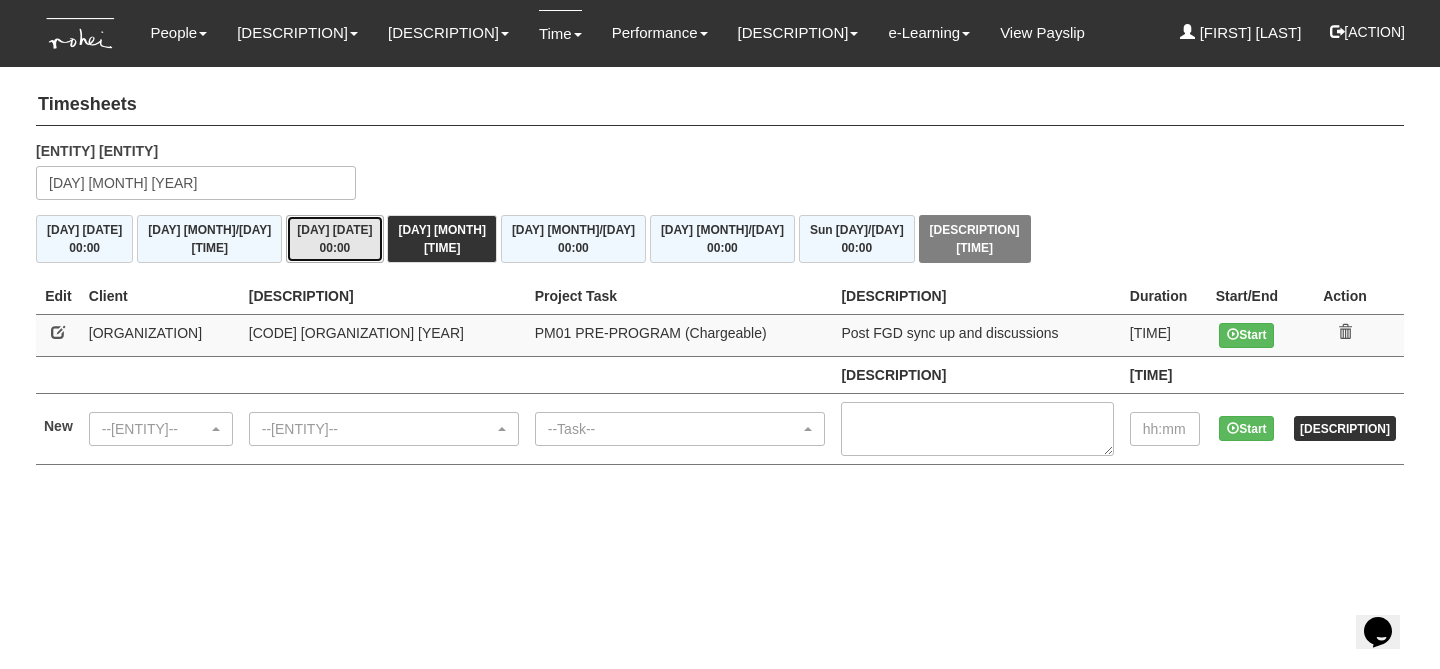 click on "Wed 2/7 00:00" at bounding box center (334, 239) 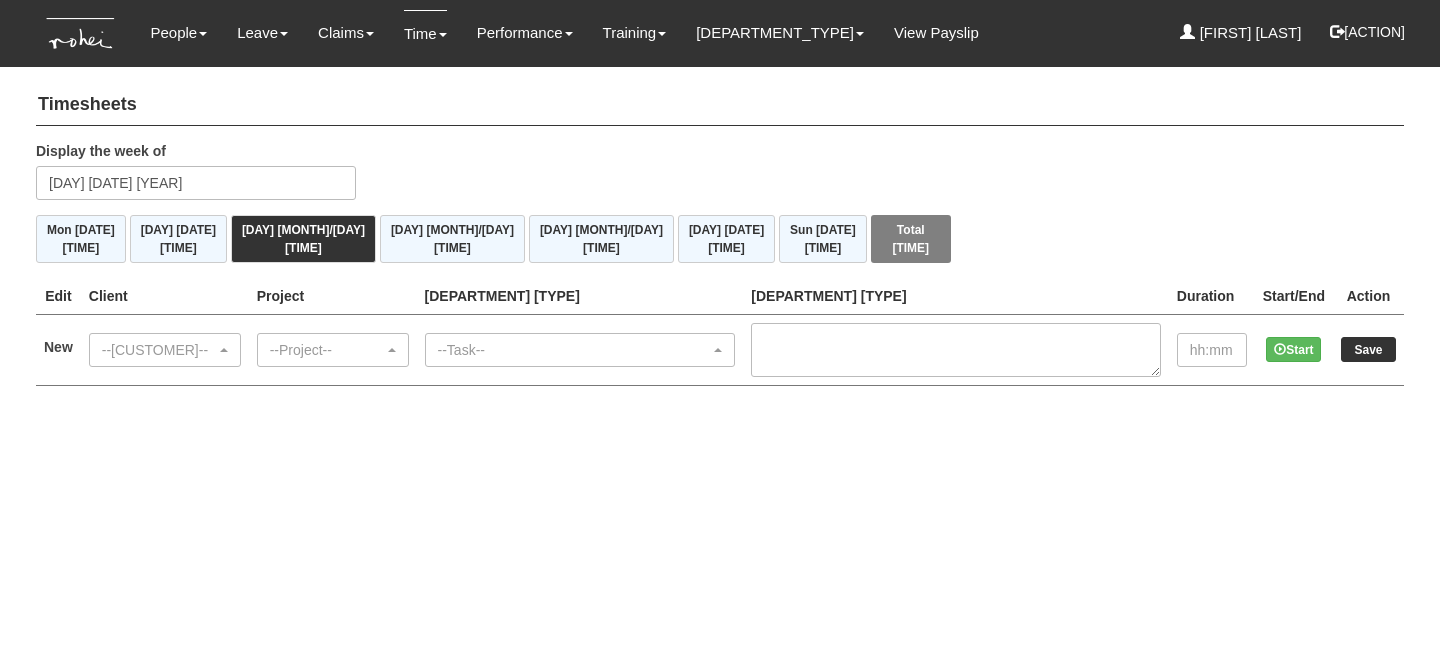 scroll, scrollTop: 0, scrollLeft: 0, axis: both 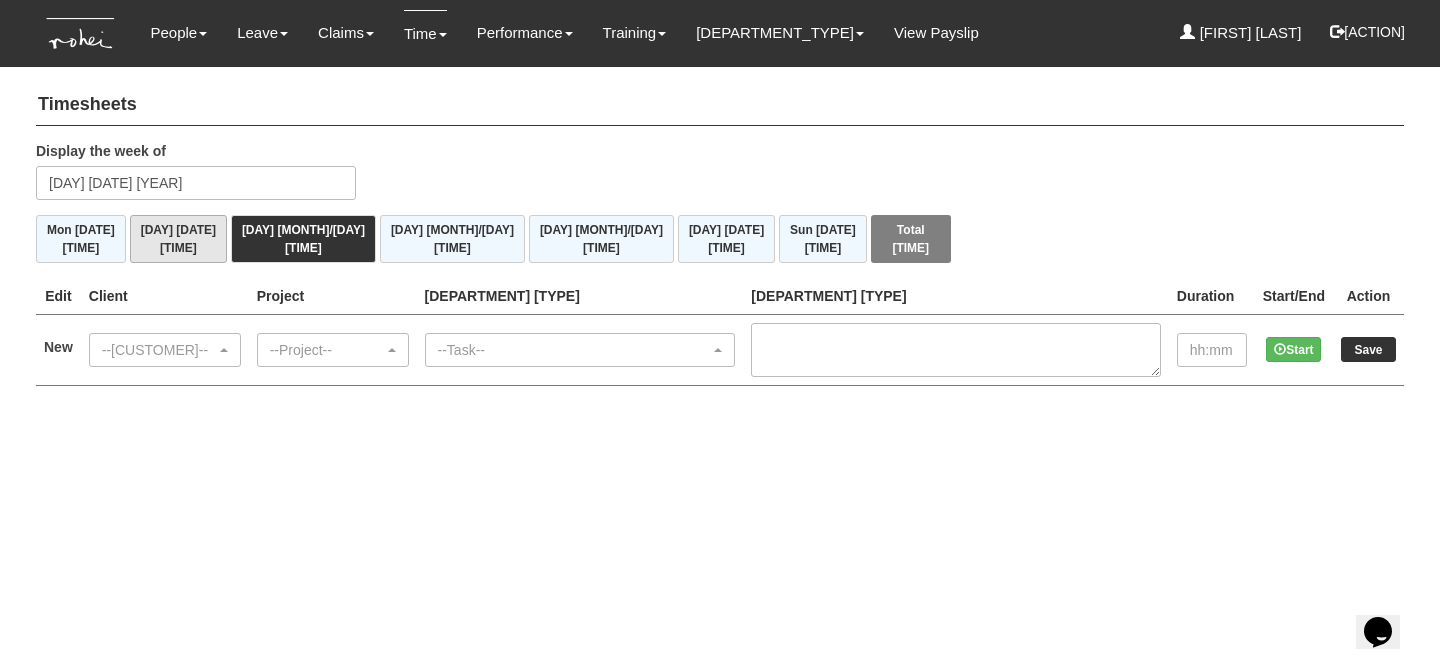 click on "Tue 1/7 01:30" at bounding box center (178, 239) 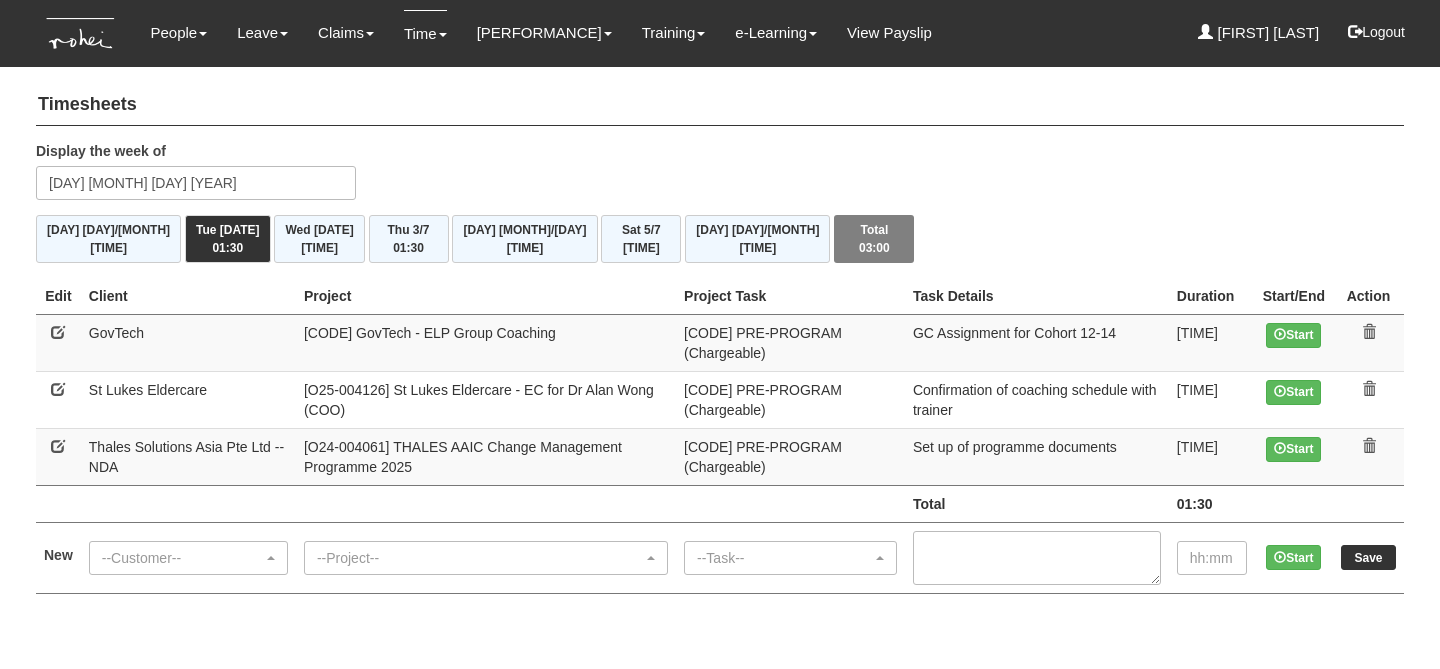 scroll, scrollTop: 0, scrollLeft: 0, axis: both 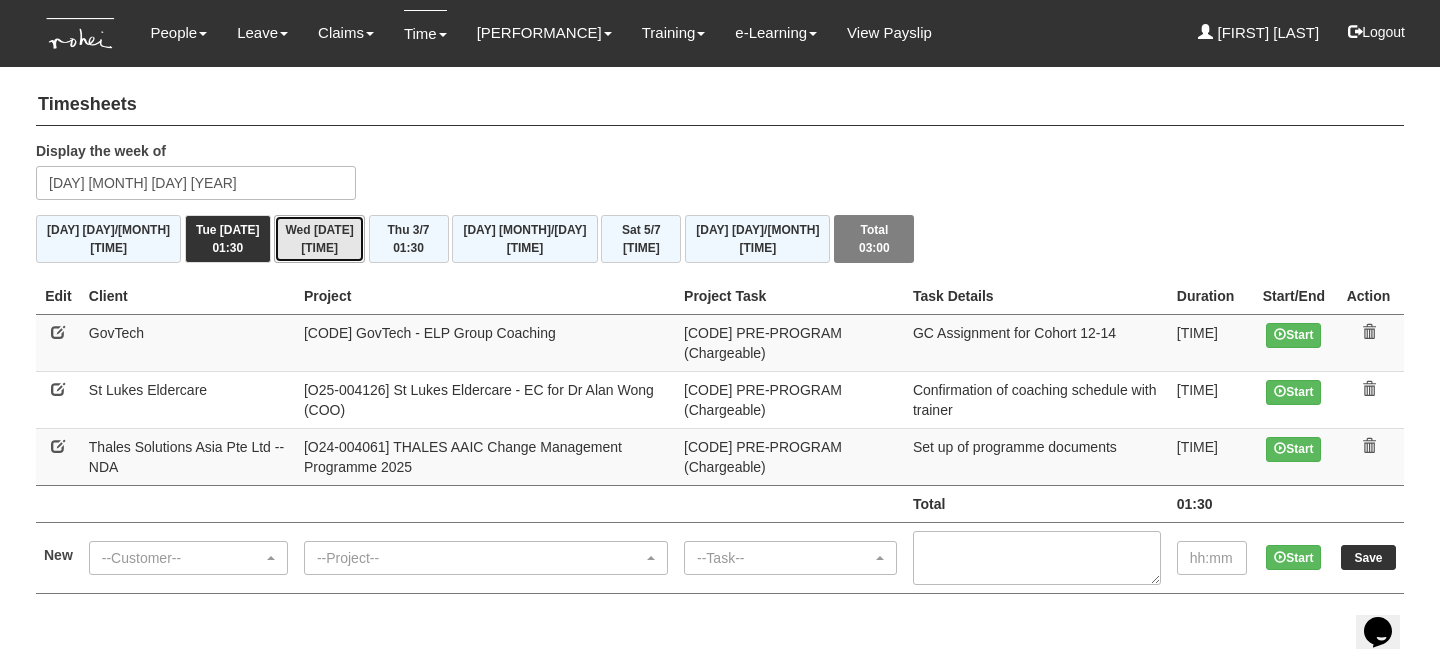 click on "Wed [DATE] [TIME]" at bounding box center (319, 239) 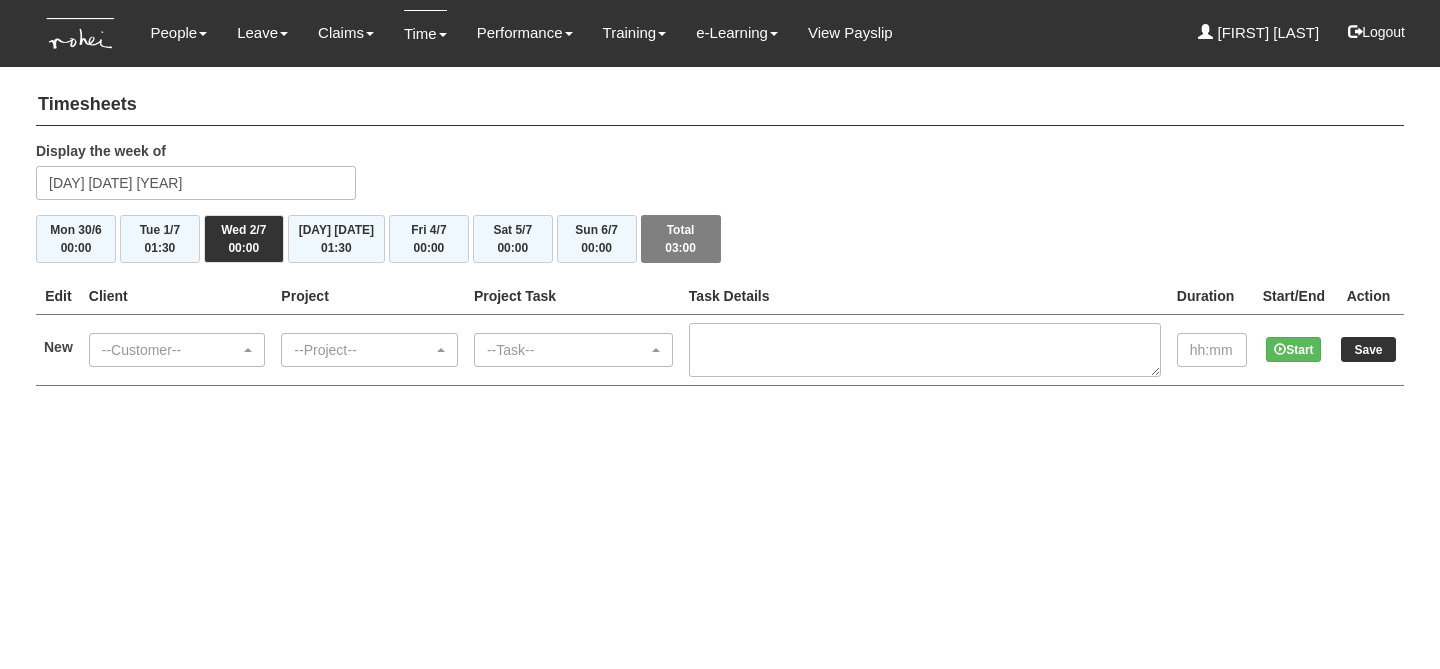 scroll, scrollTop: 0, scrollLeft: 0, axis: both 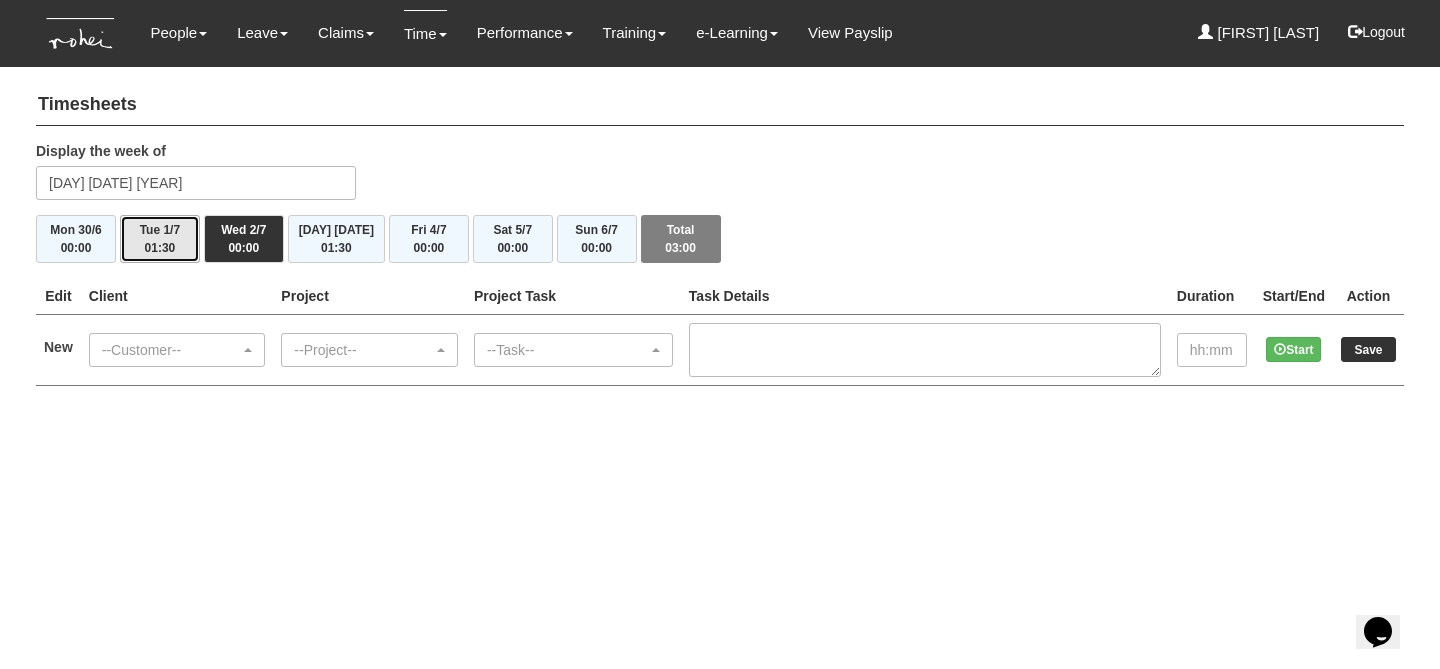 click on "Tue 1/7 01:30" at bounding box center [160, 239] 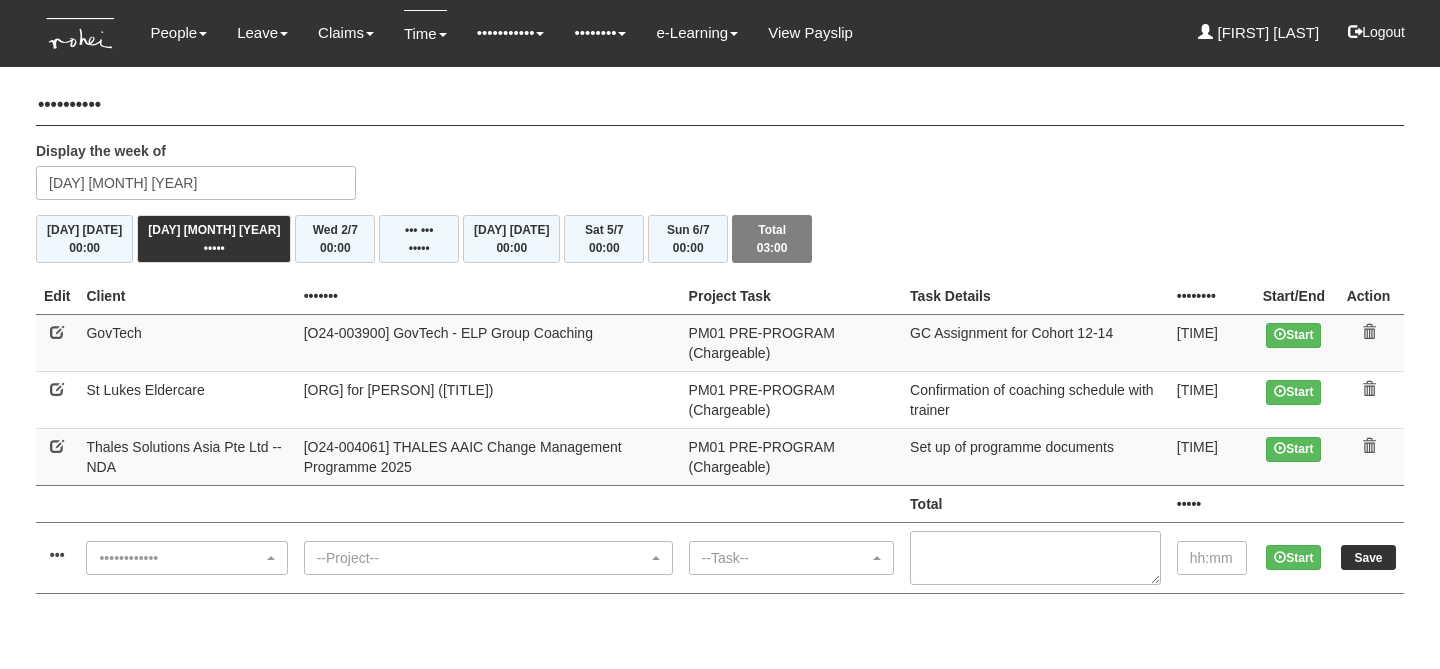 scroll, scrollTop: 0, scrollLeft: 0, axis: both 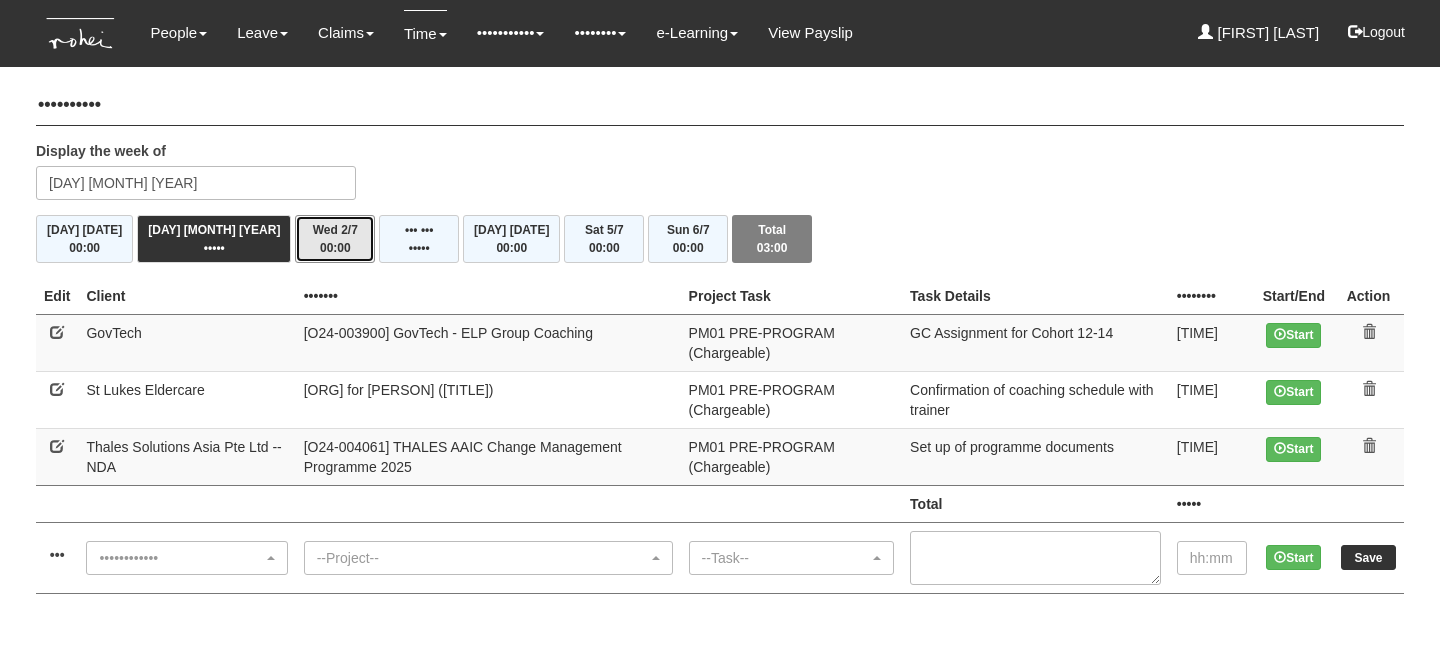 click on "Wed 2/7 00:00" at bounding box center [335, 239] 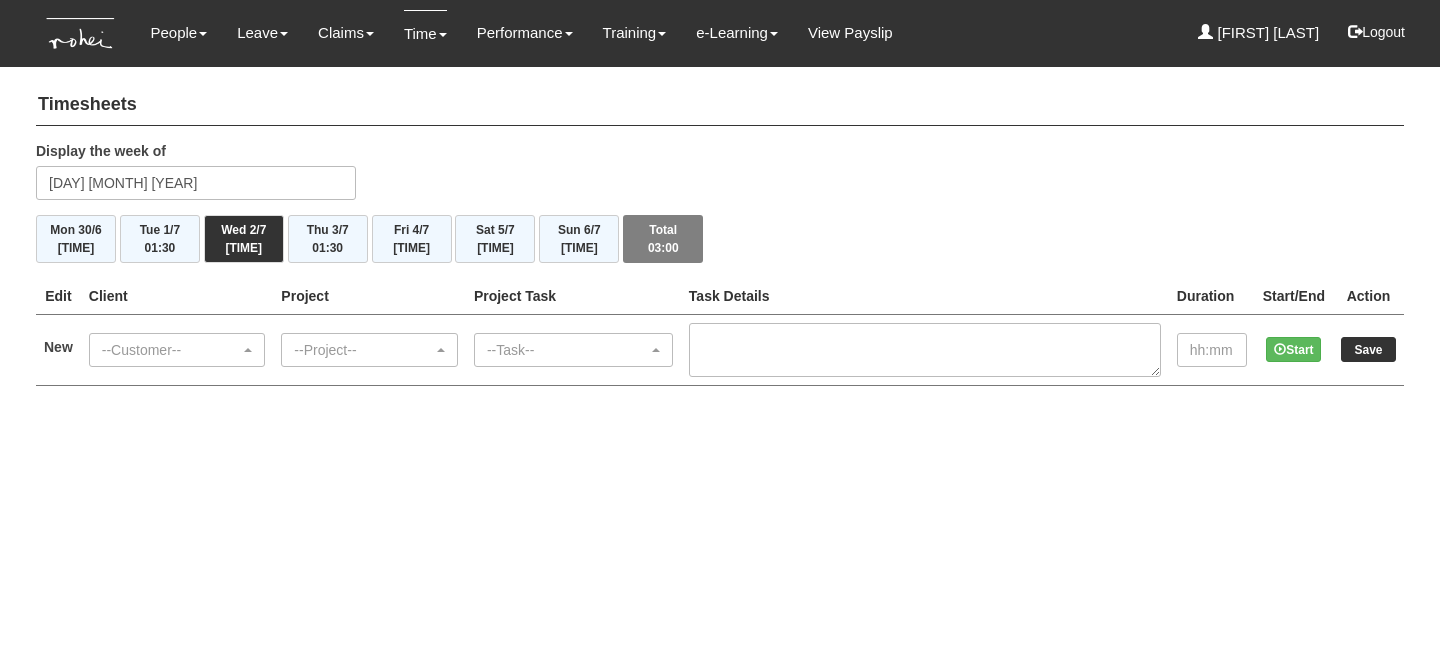 scroll, scrollTop: 0, scrollLeft: 0, axis: both 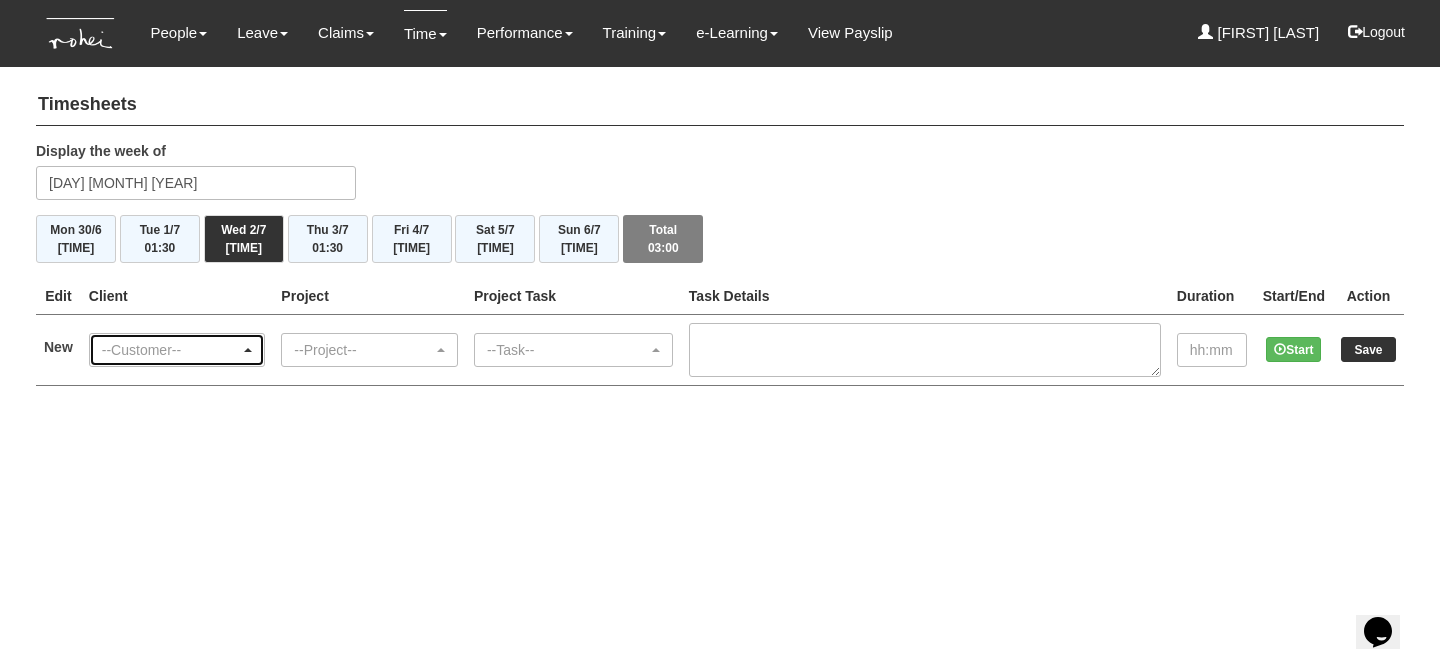 click on "••••••••••••" at bounding box center (171, 350) 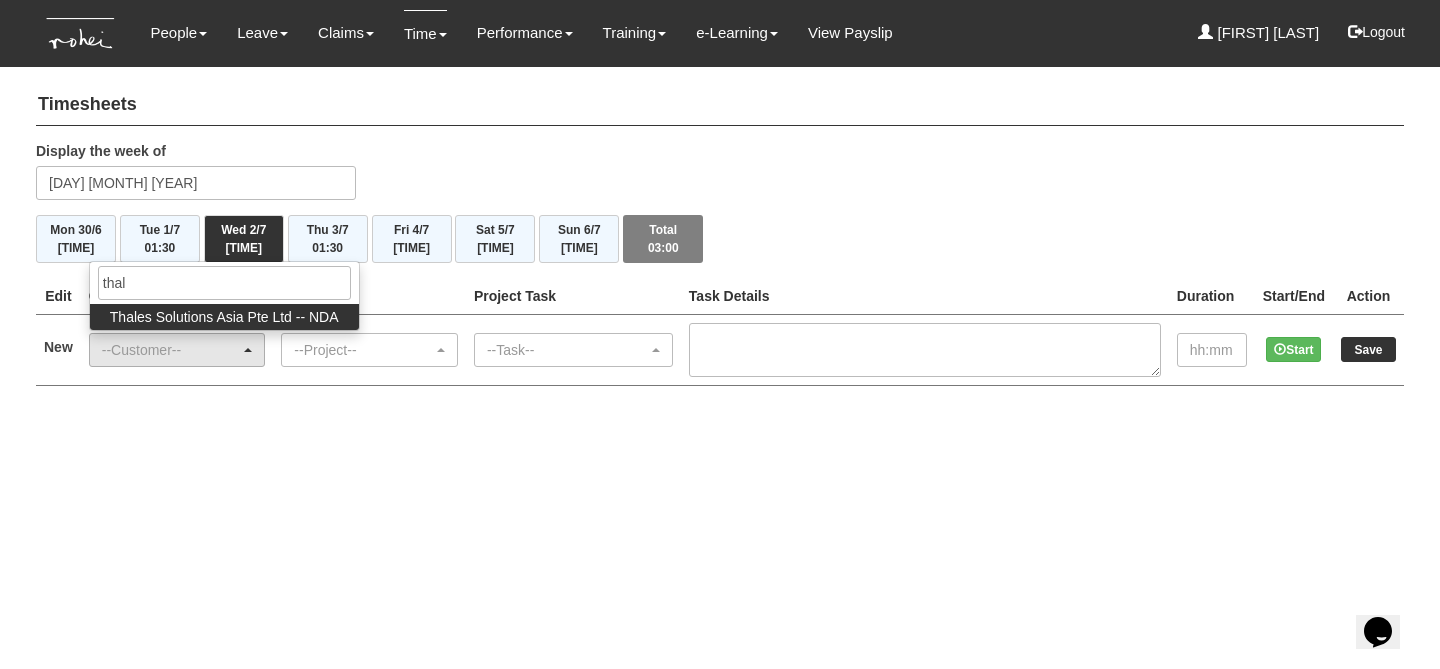 click on "Thales Solutions Asia Pte Ltd -- NDA" at bounding box center (224, 317) 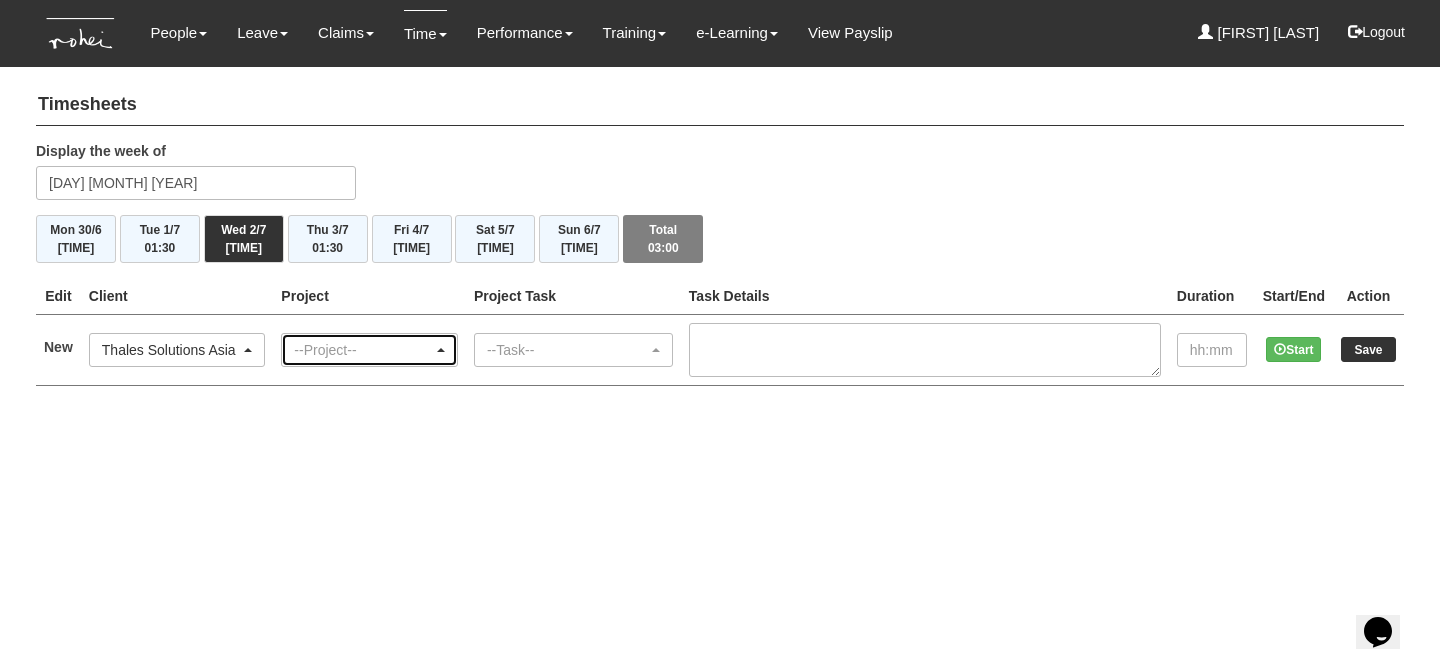 click on "--Project--" at bounding box center (363, 350) 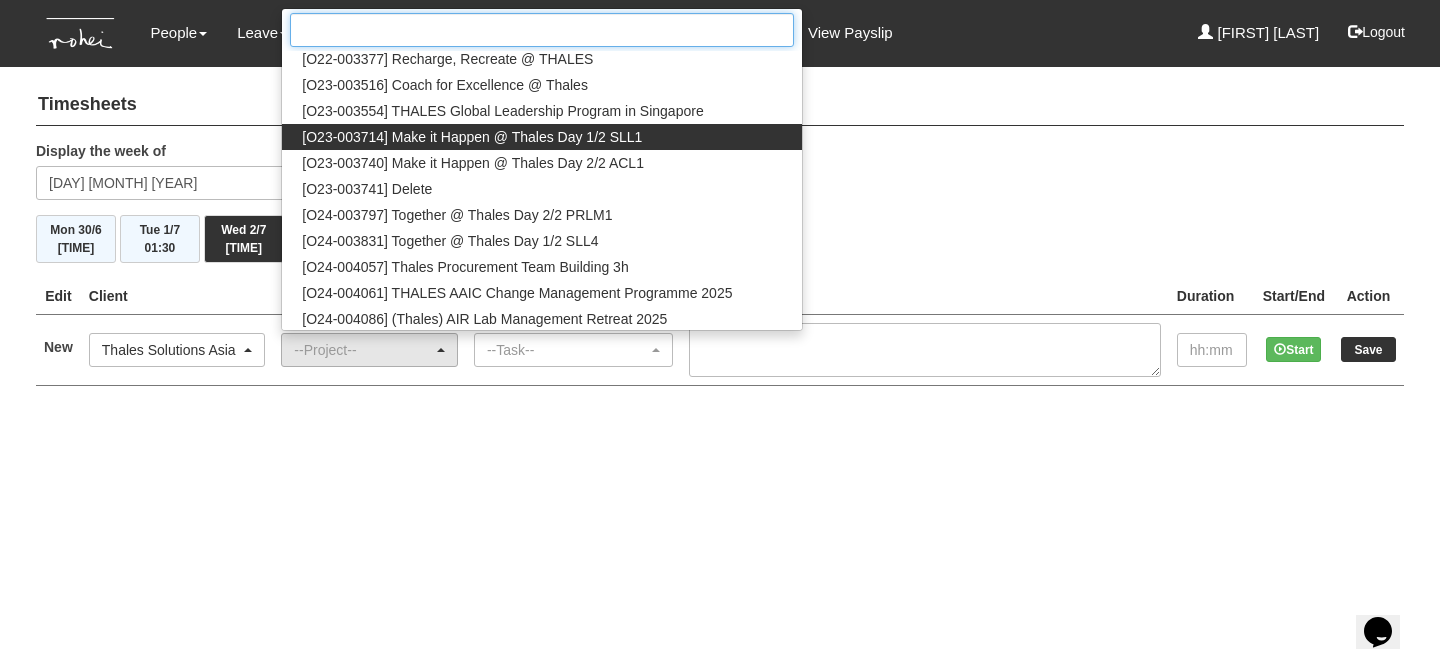 scroll, scrollTop: 58, scrollLeft: 0, axis: vertical 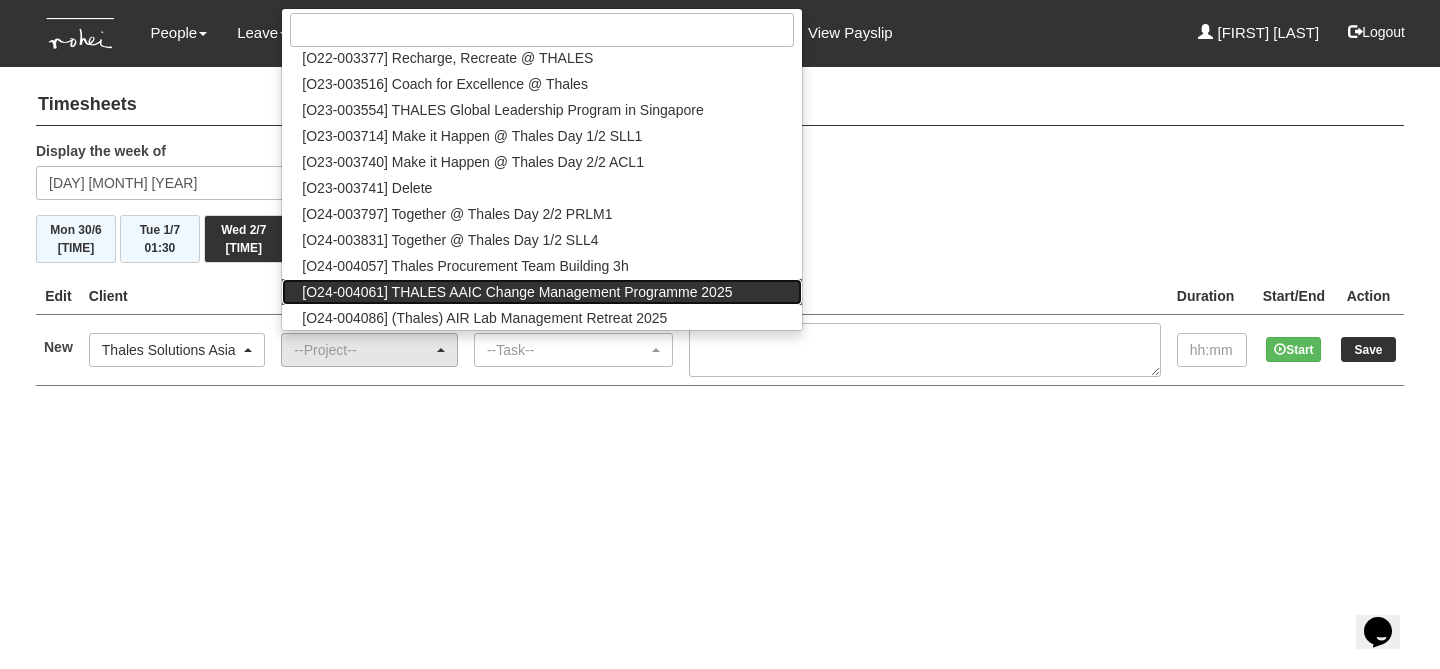 click on "[O24-004061] THALES AAIC Change Management Programme 2025" at bounding box center (542, 6) 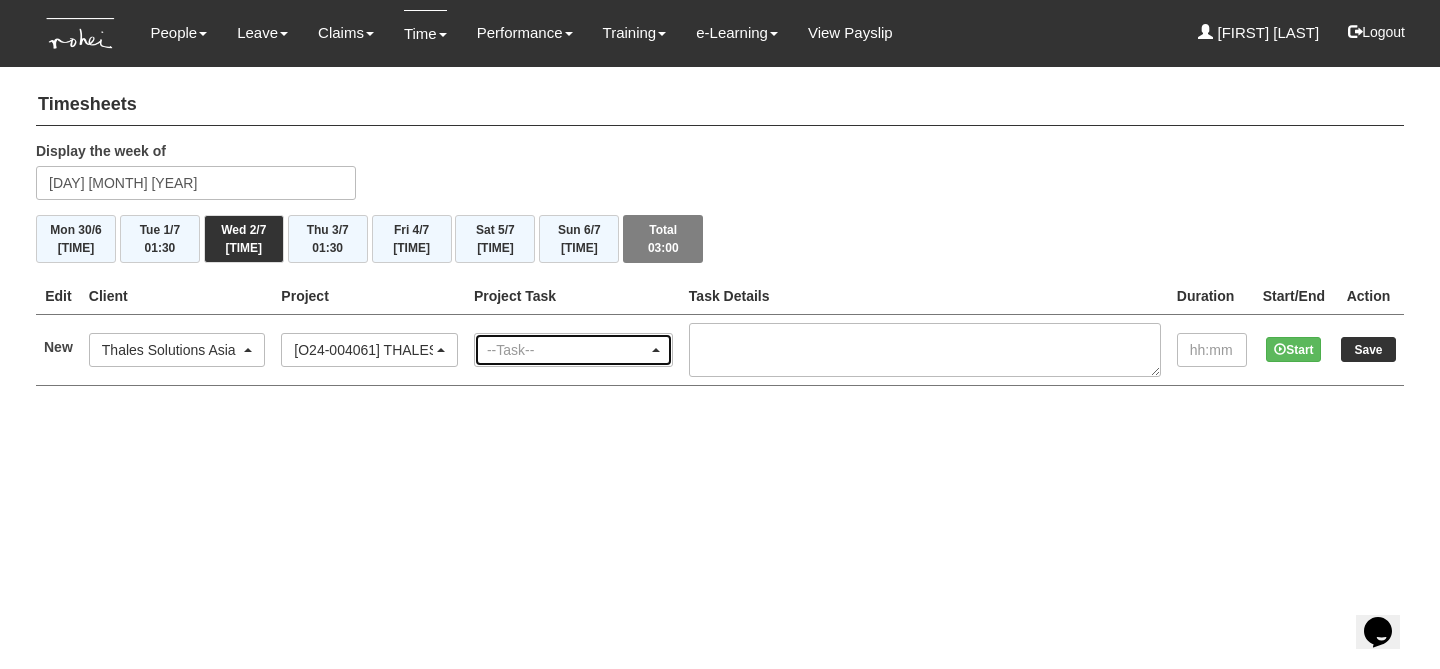 click on "--Task--" at bounding box center (567, 350) 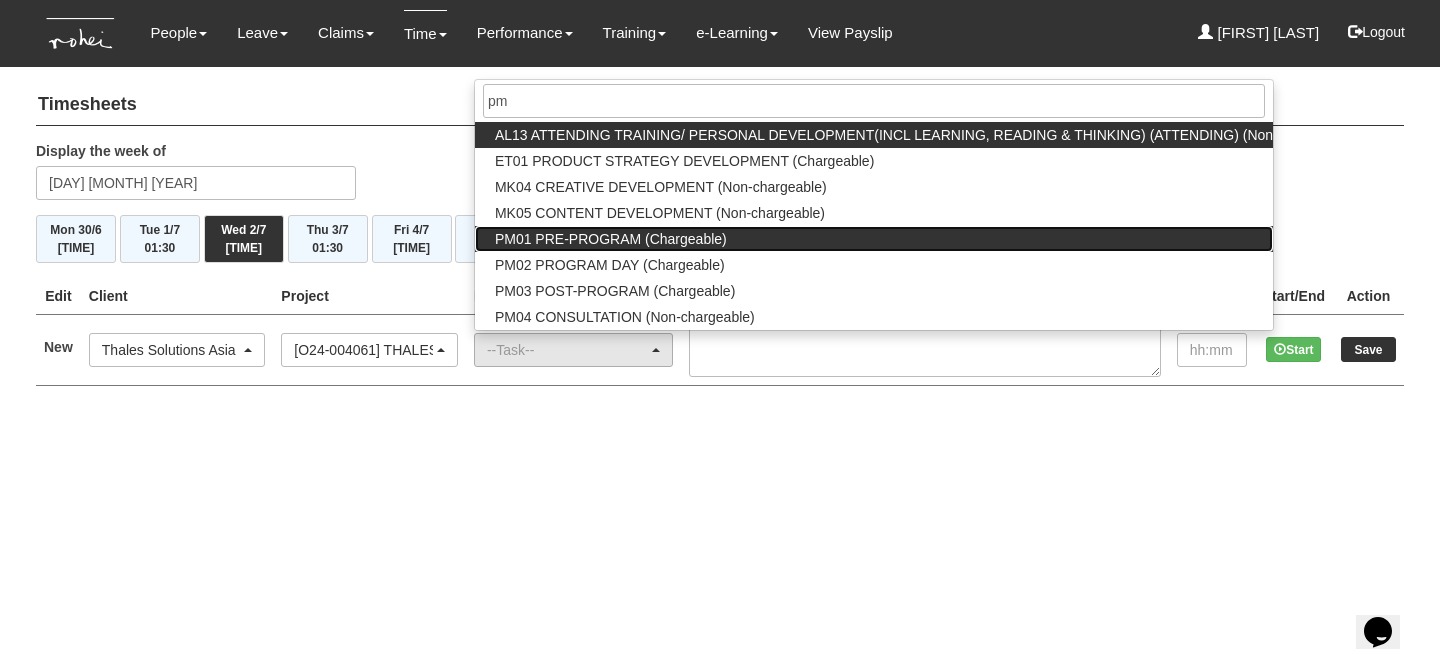 click on "PM01 PRE-PROGRAM (Chargeable)" at bounding box center (923, 135) 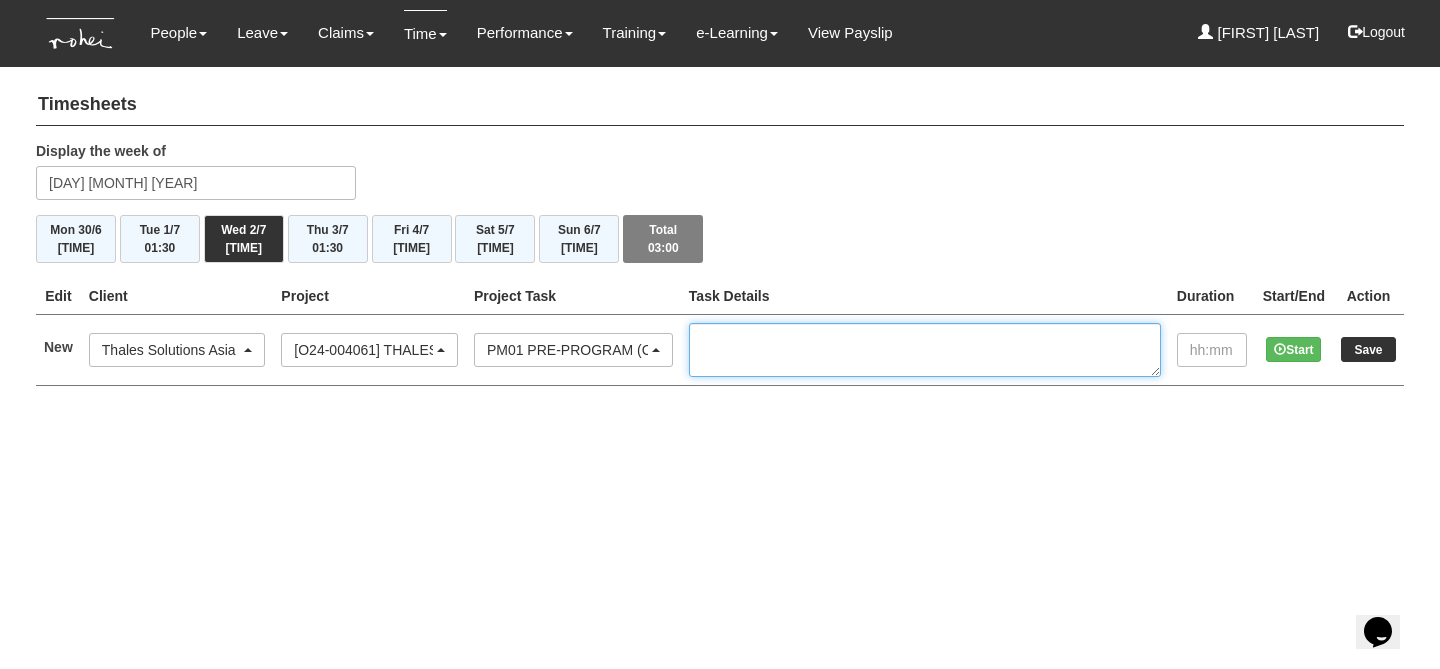 click at bounding box center [925, 350] 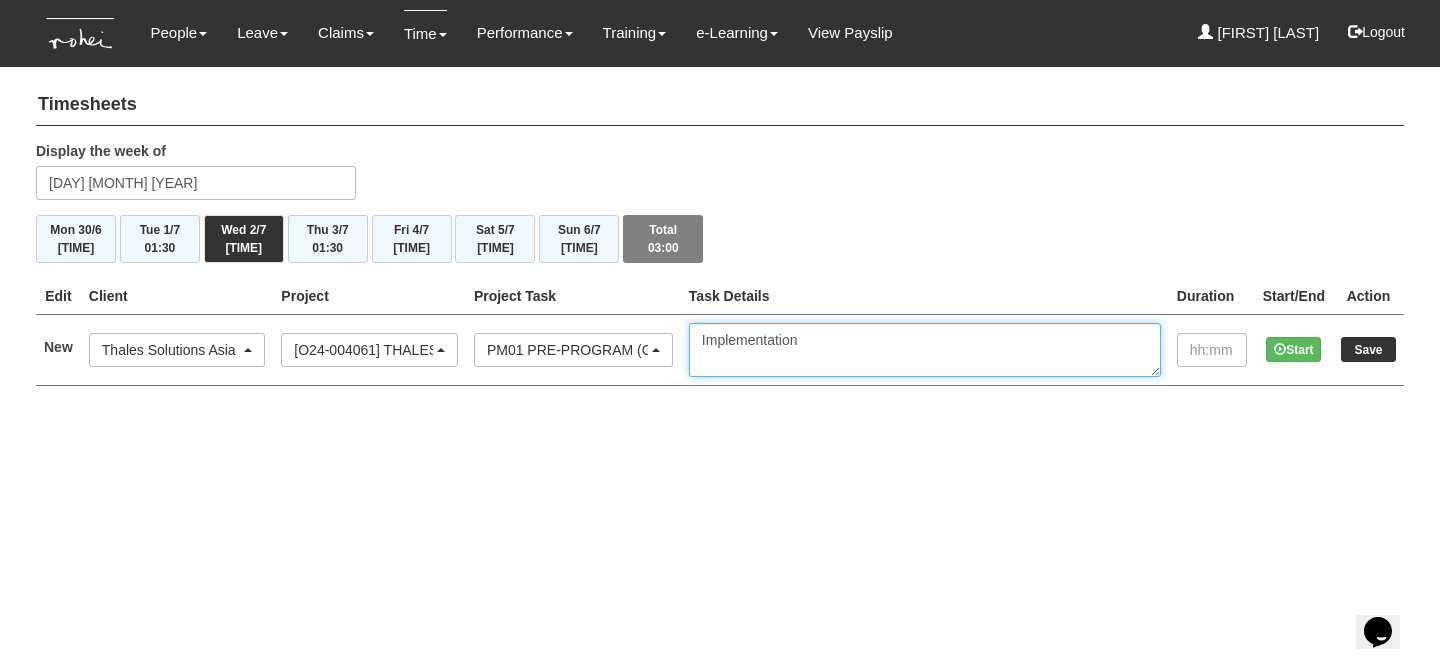 type on "Implementation" 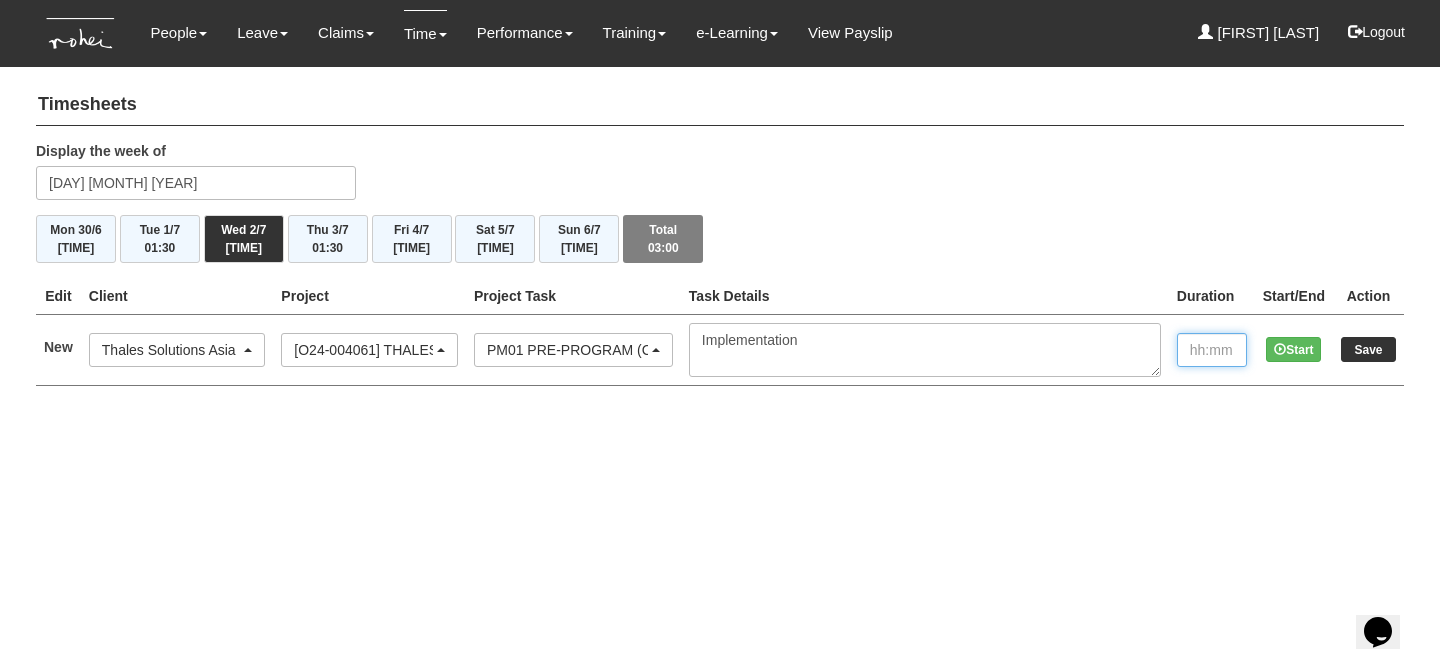 click at bounding box center [1212, 350] 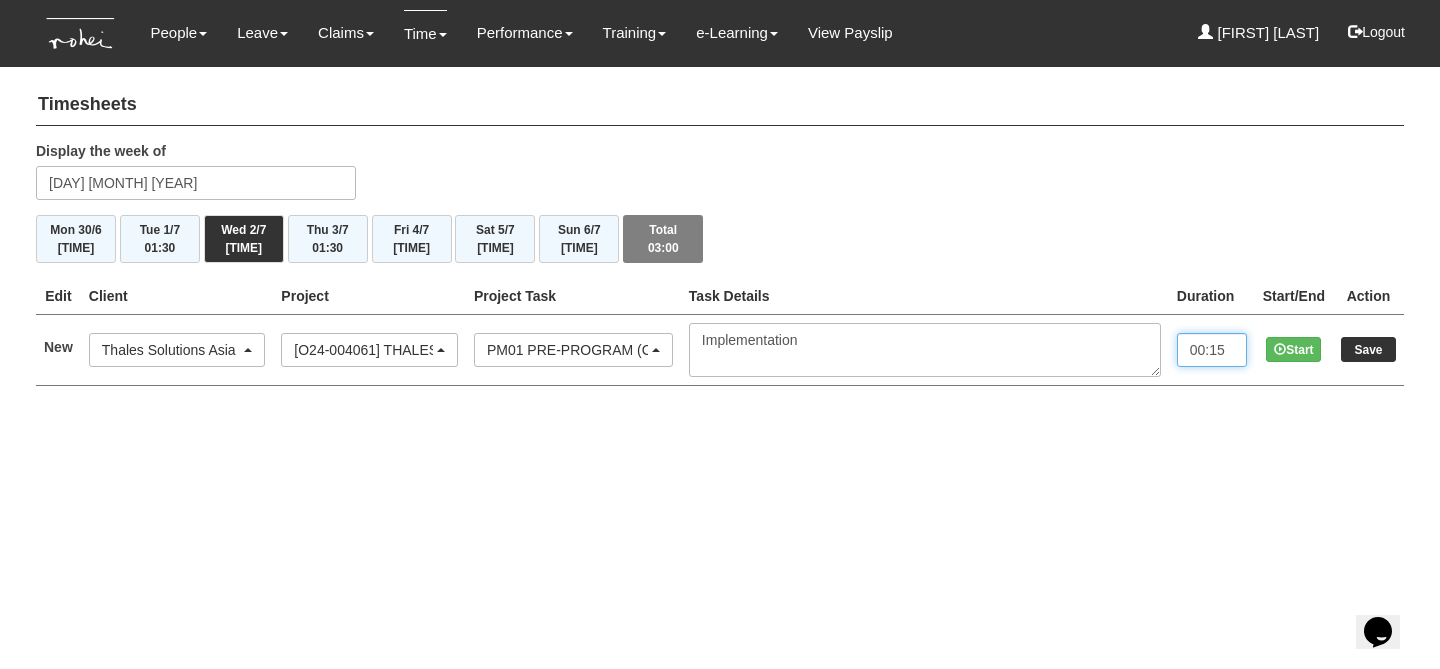type on "[TIME]" 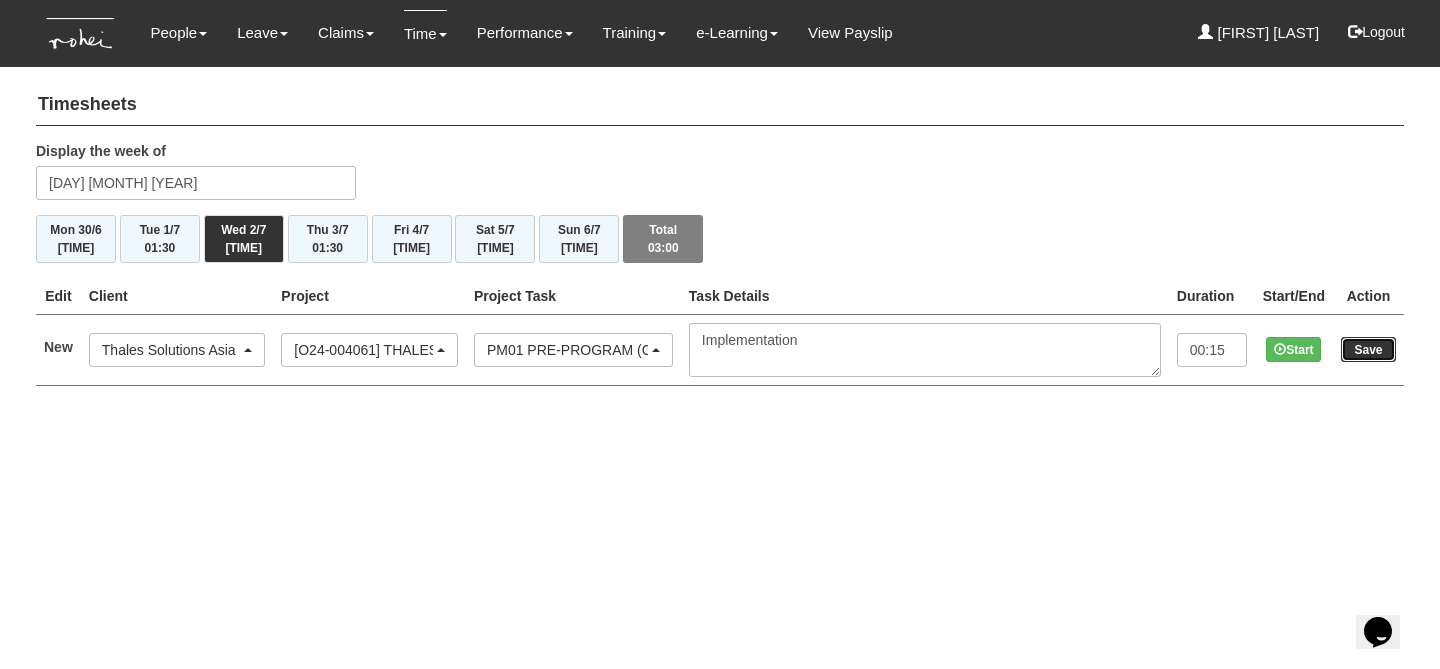 click on "Save" at bounding box center [1368, 349] 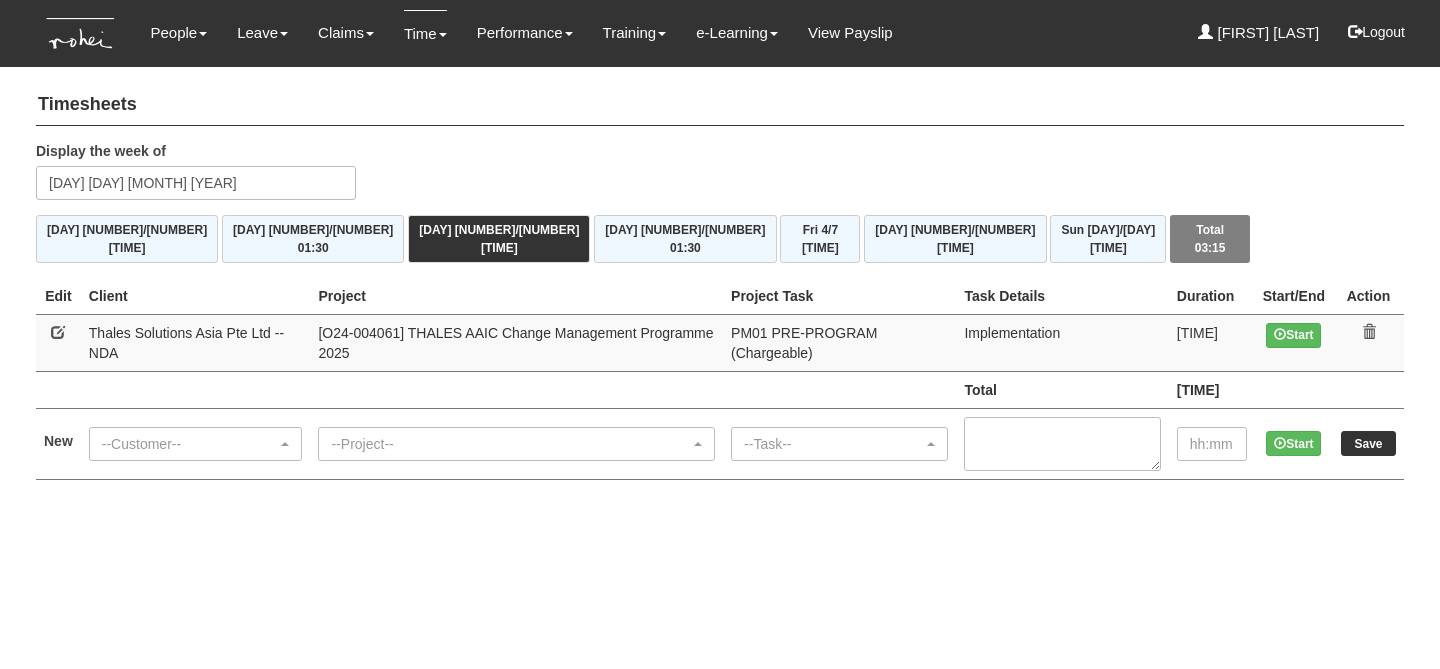 scroll, scrollTop: 0, scrollLeft: 0, axis: both 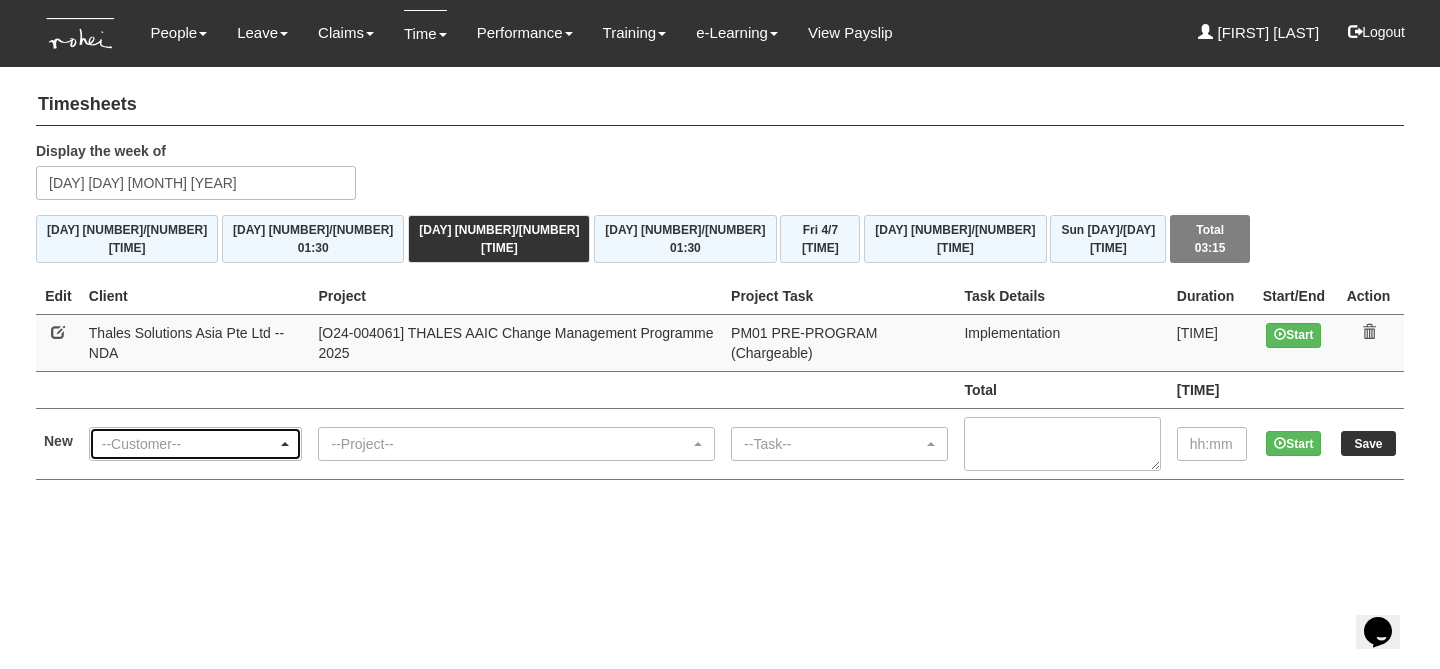 click on "--Customer--" at bounding box center [190, 444] 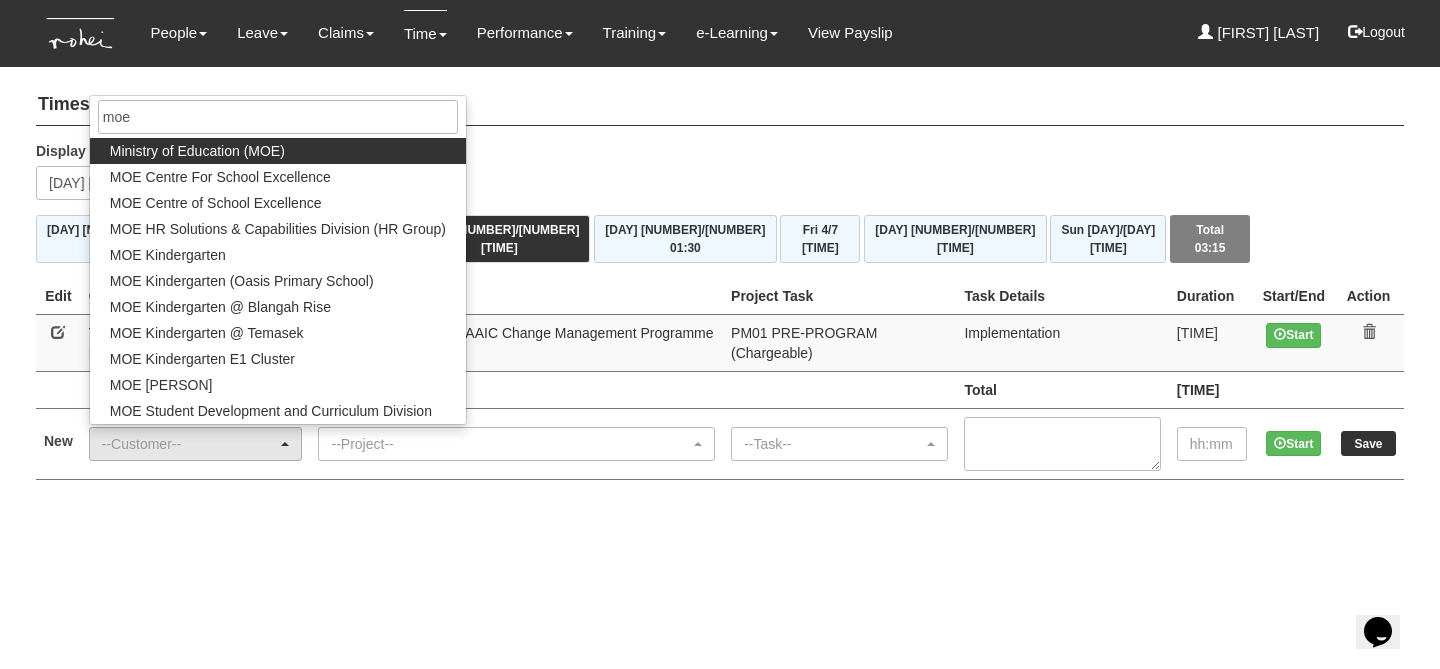 click on "Ministry of Education (MOE)" at bounding box center (278, 151) 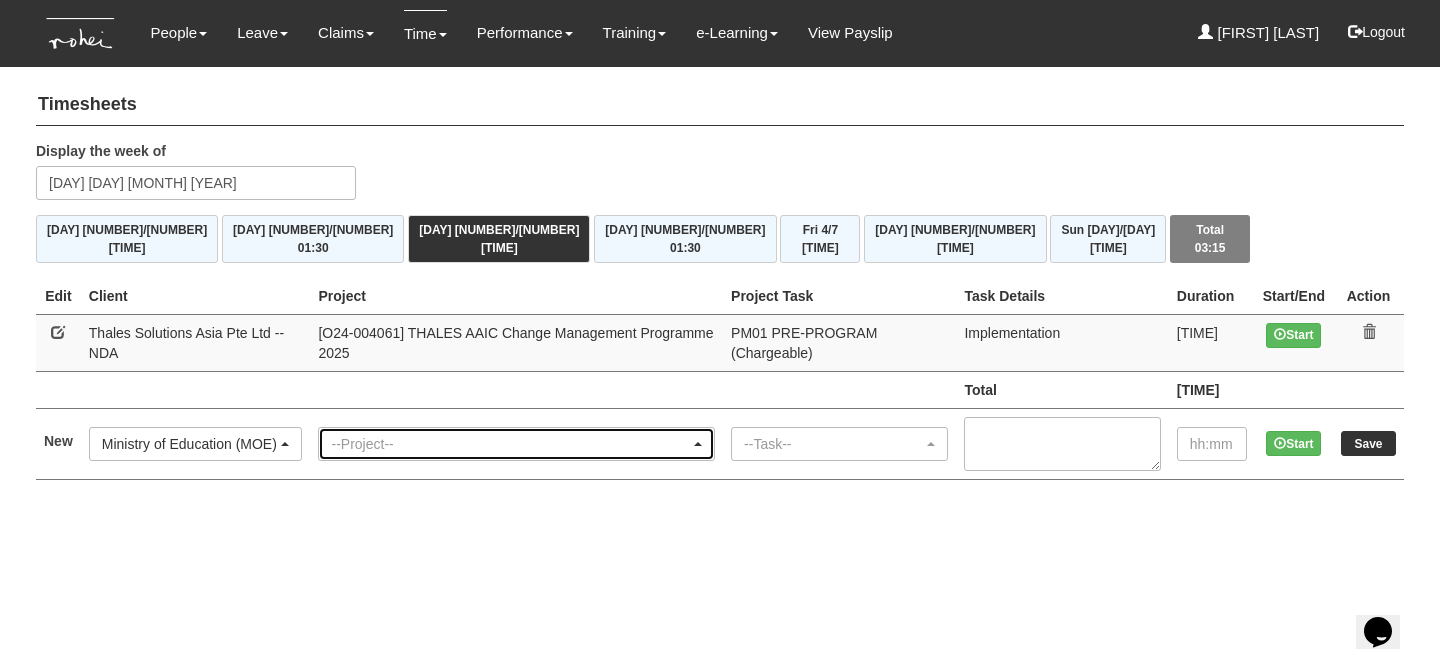 click on "--Project--" at bounding box center (516, 444) 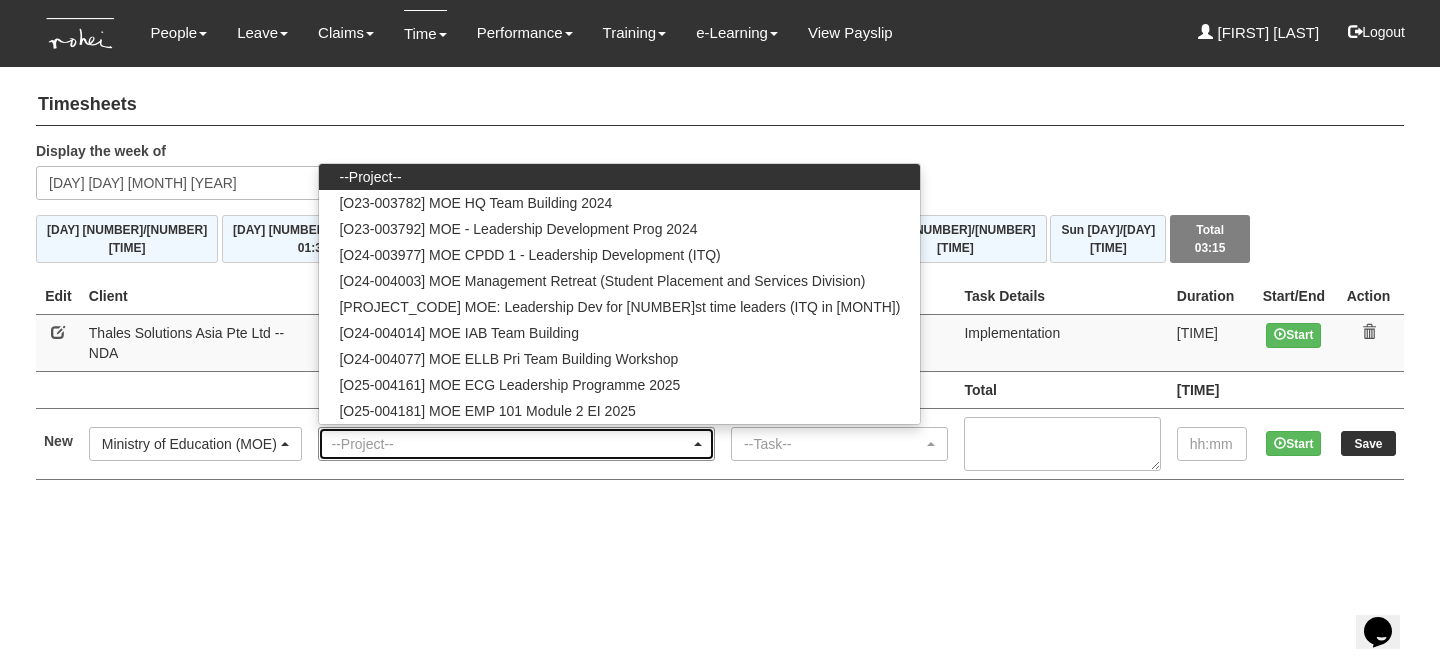 click on "--Project--" at bounding box center (516, 444) 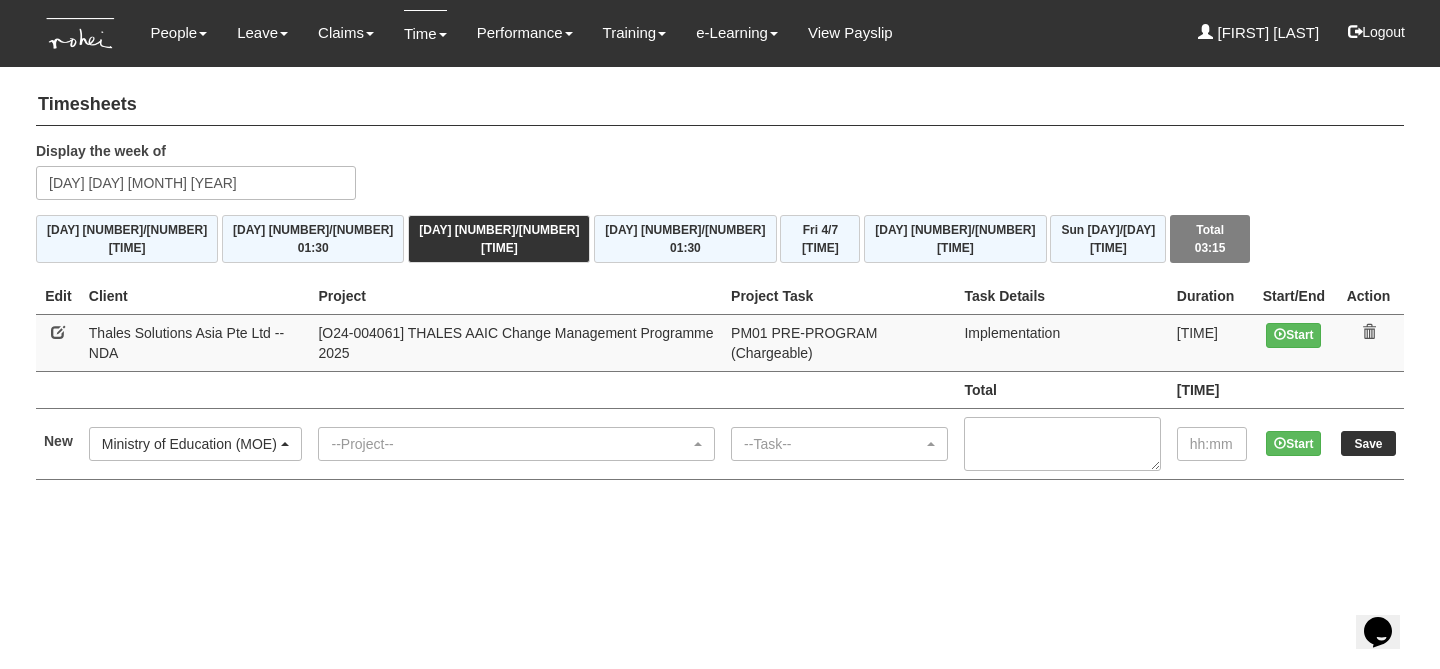 click on "--Project-- [O23-003782] MOE HQ Team Building 2024 [O23-003792] MOE - Leadership Development Prog 2024 [O24-003977] MOE CPDD 1 - Leadership Development (ITQ) [O24-004003] MOE Management Retreat (Student Placement and Services Division) [O24-004004] MOE: Leadership Dev for 1st time leaders (ITQ in [MONTH]) [O24-004014] MOE IAB Team Building [O24-004077] MOE ELLB Pri Team Building Workshop [O25-004161] MOE ECG Leadership Programme 2025 [O25-004181] MOE EMP 101 Module 2 EI 2025 --Project--   --Project-- [O23-003782] MOE HQ Team Building 2024 [O23-003792] MOE - Leadership Development Prog 2024 [O24-003977] MOE CPDD 1 - Leadership Development (ITQ) [O24-004003] MOE Management Retreat (Student Placement and Services Division) [O24-004004] MOE: Leadership Dev for 1st time leaders (ITQ in [MONTH]) [O24-004014] MOE IAB Team Building [O24-004077] MOE ELLB Pri Team Building Workshop [O25-004161] MOE ECG Leadership Programme 2025 [O25-004181] MOE EMP 101 Module 2 EI 2025" at bounding box center (516, 389) 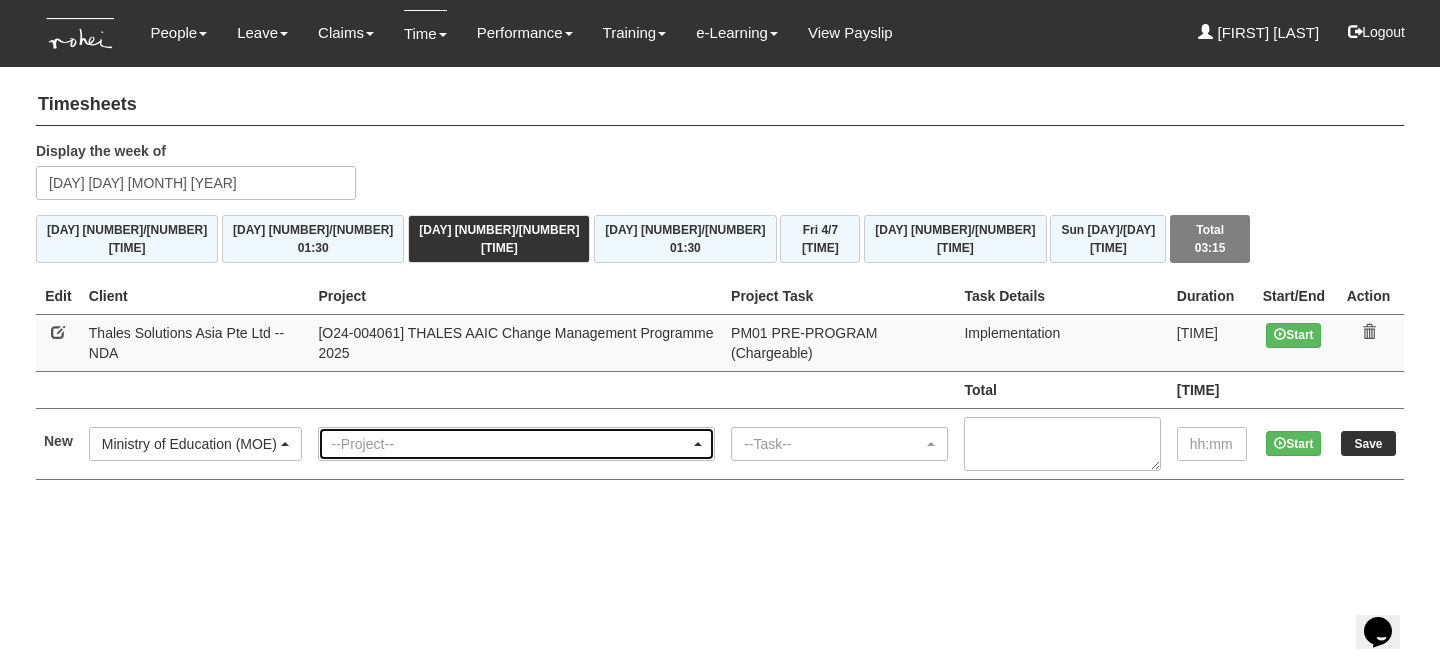 click on "--[PROJECT]--" at bounding box center (516, 444) 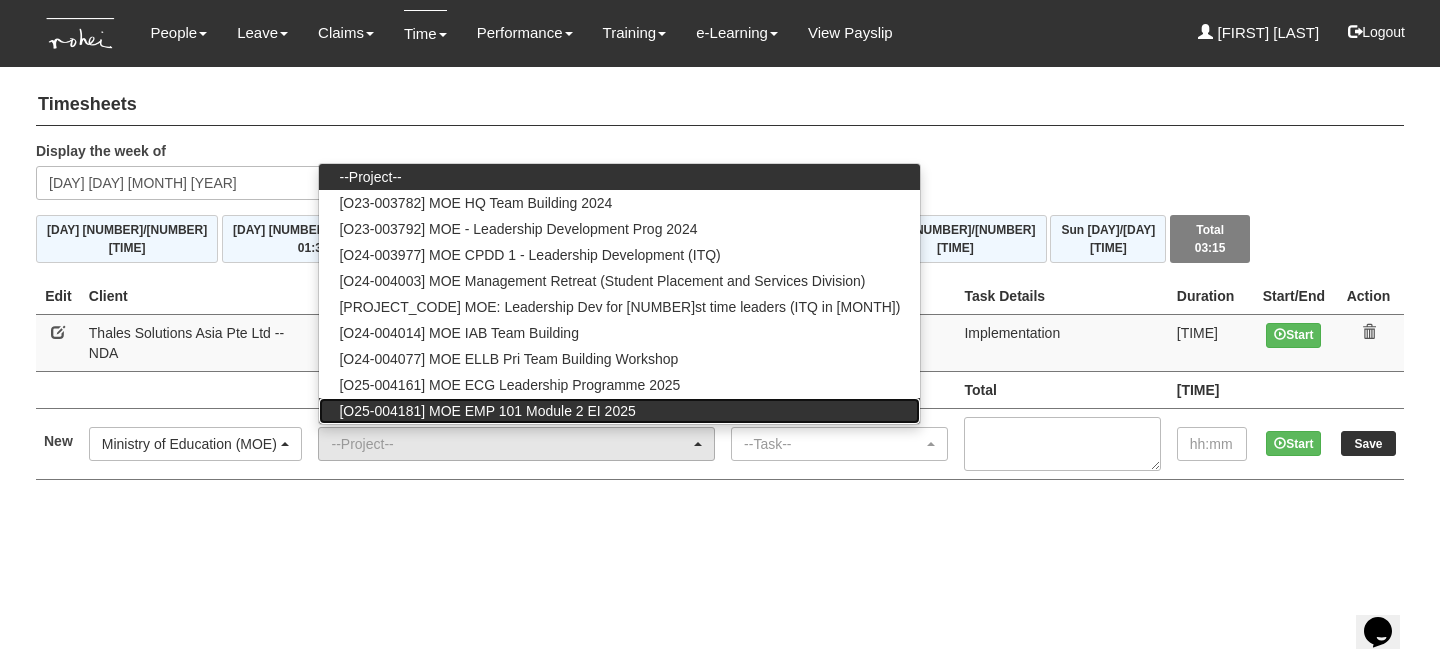 click on "[CODE] [ORG] [MODULE] [SUBMODULE] [YEAR]" at bounding box center [370, 177] 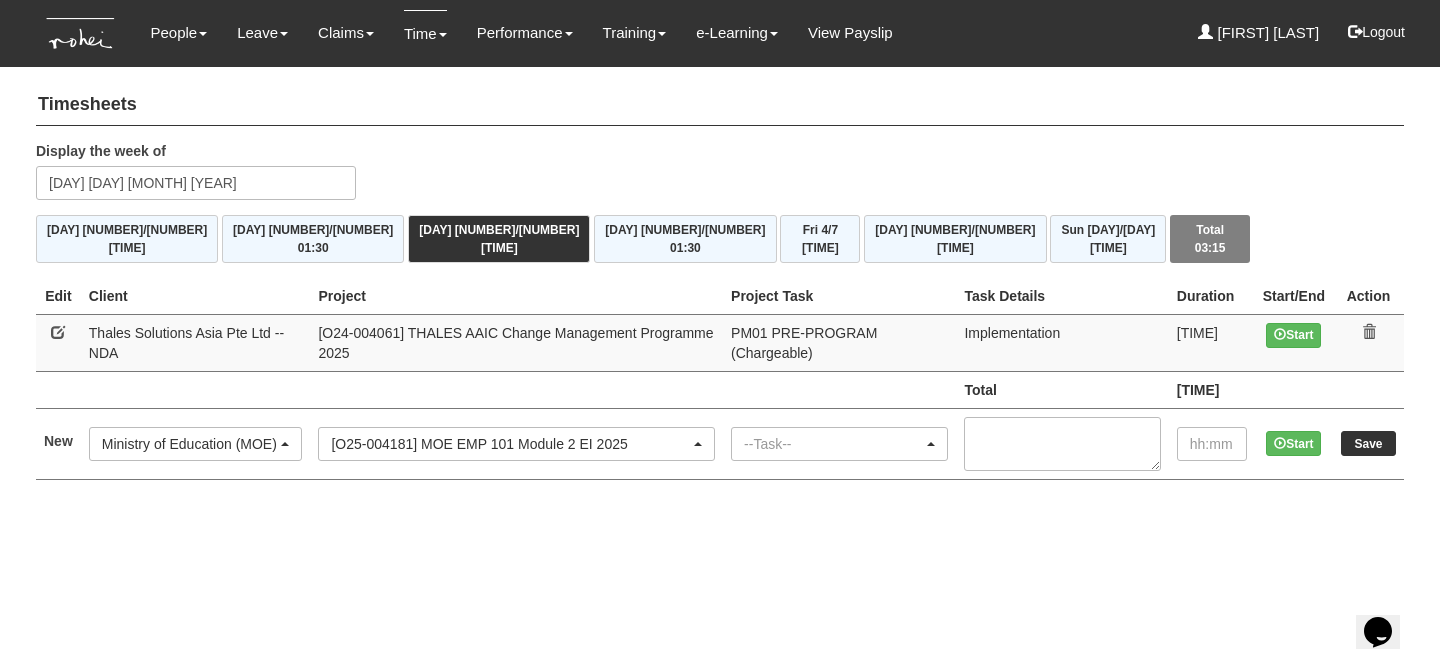 click on "--[TASK]--" at bounding box center (833, 444) 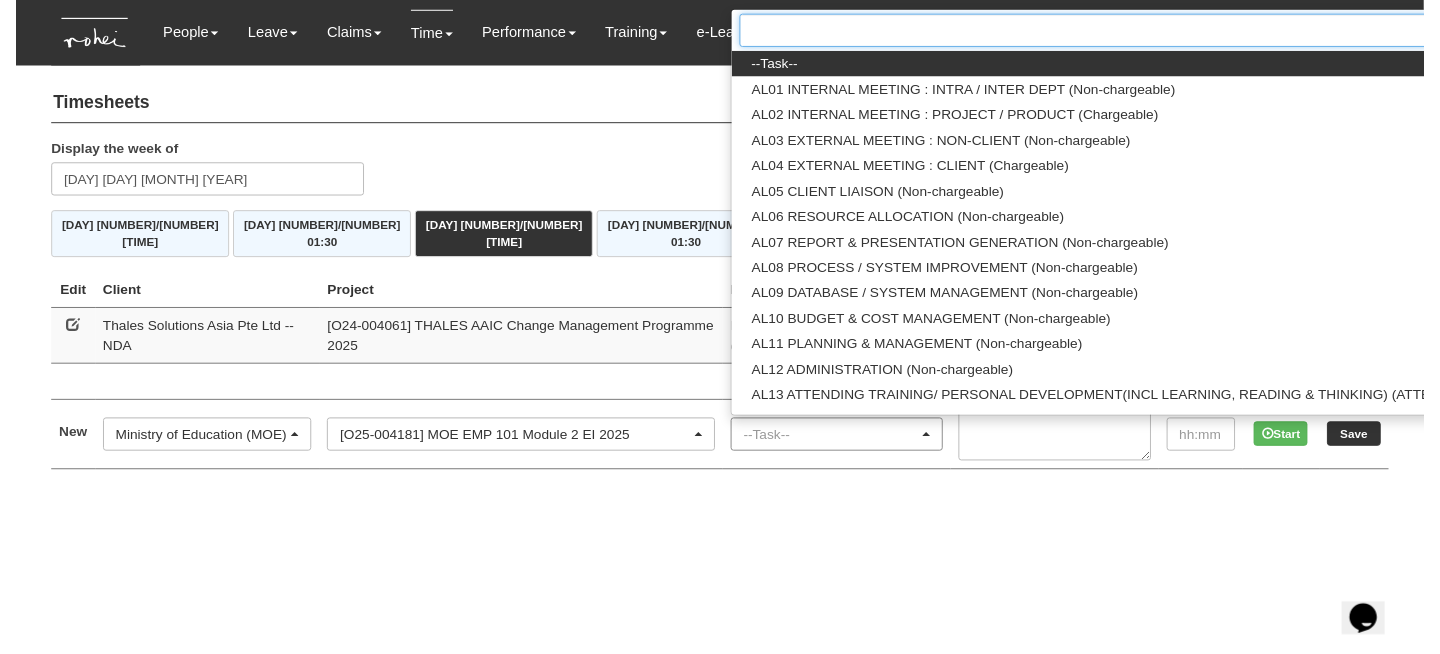 scroll, scrollTop: 0, scrollLeft: 101, axis: horizontal 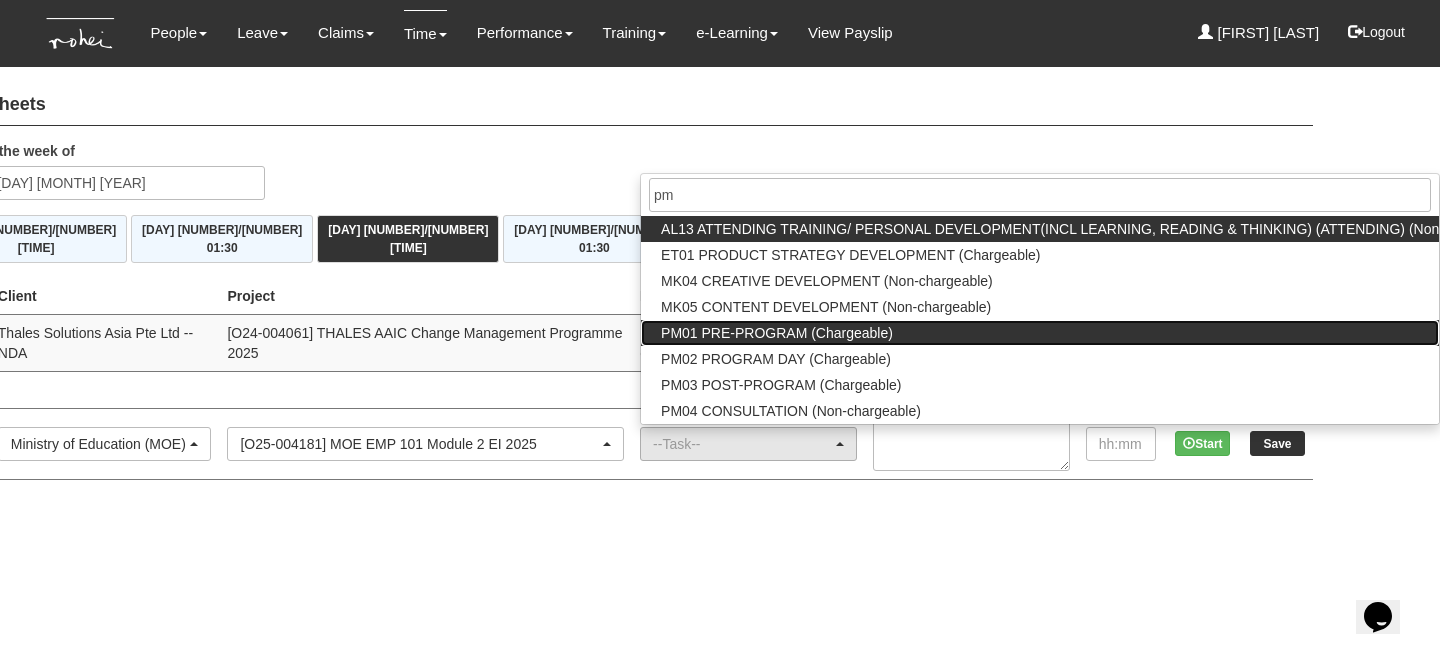 click on "[CODE] PRE-PROGRAM (Chargeable)" at bounding box center [1089, 229] 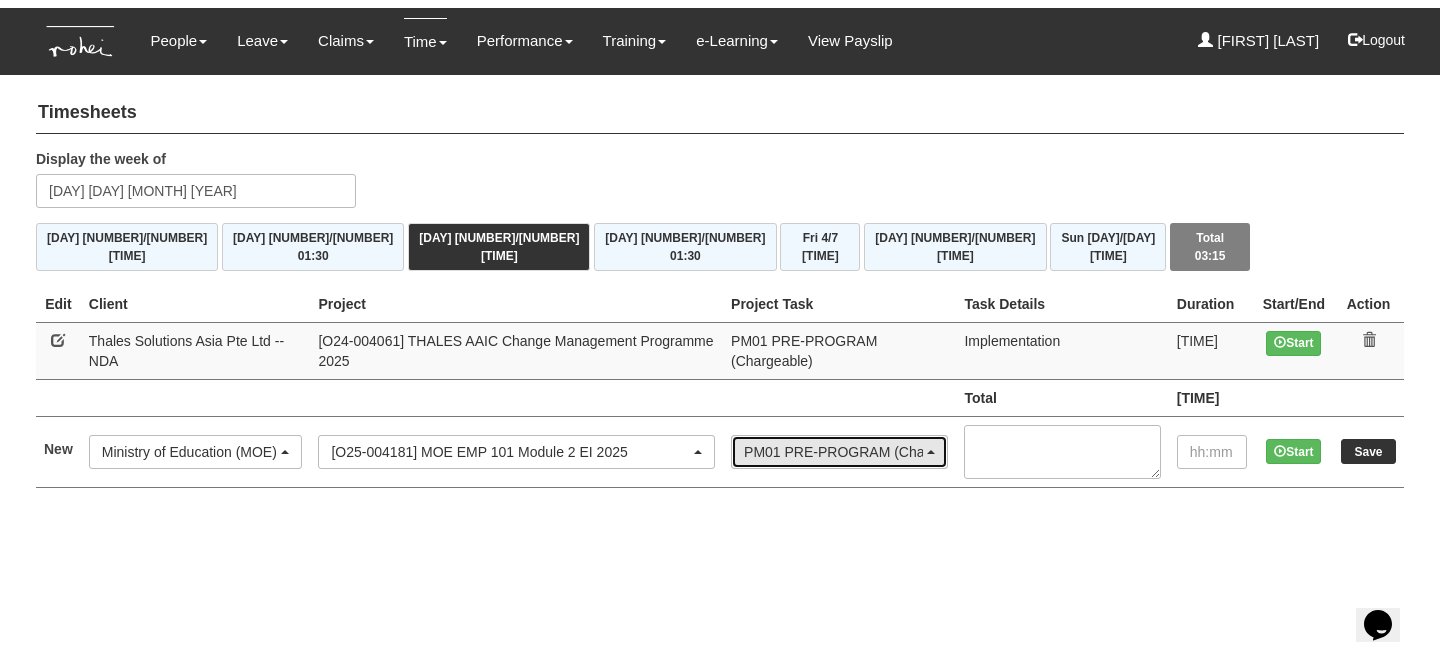 scroll, scrollTop: 0, scrollLeft: 0, axis: both 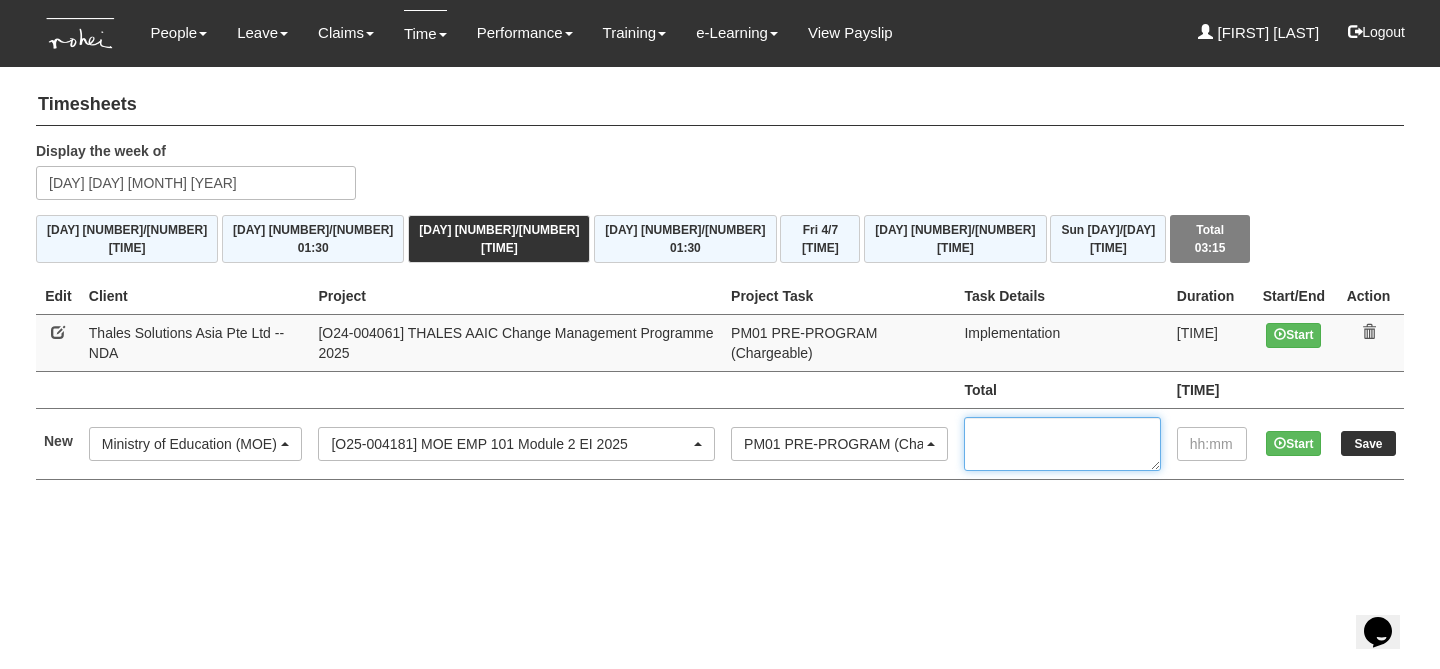 click at bounding box center (1062, 444) 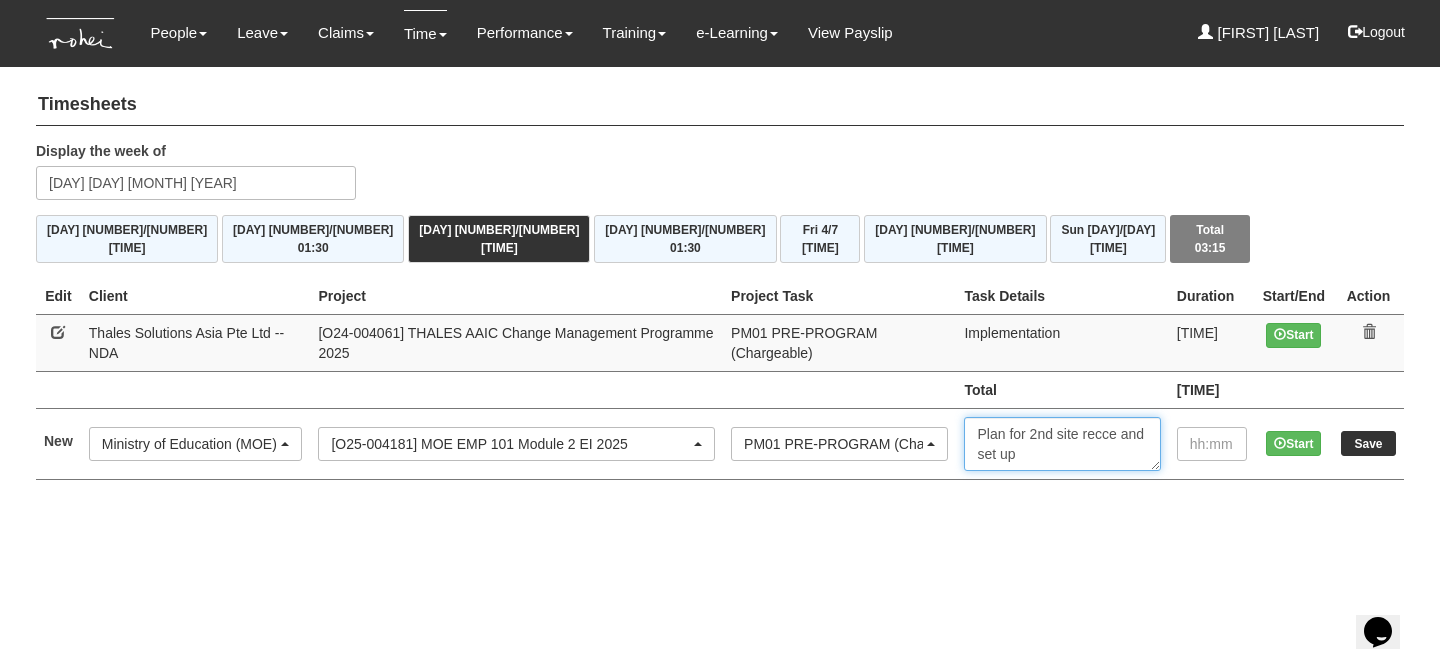 type on "Plan for 2nd site recce and set up" 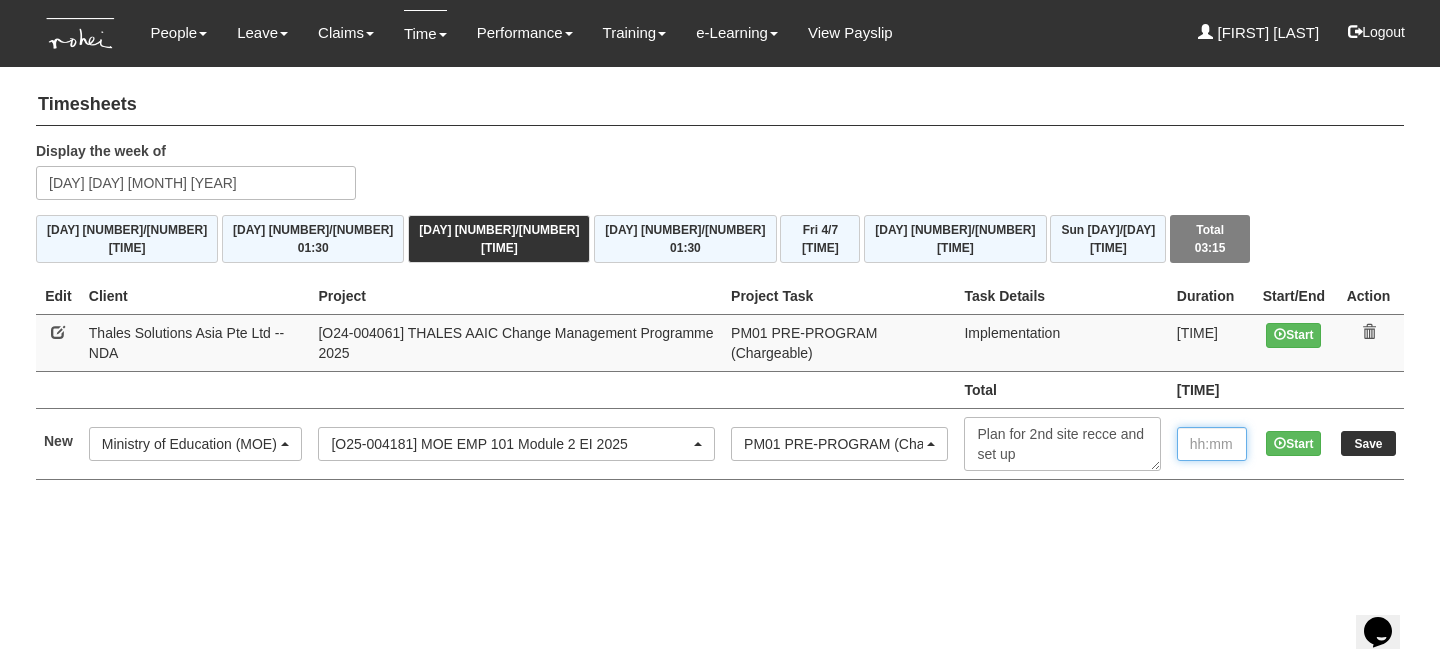 click at bounding box center [1212, 444] 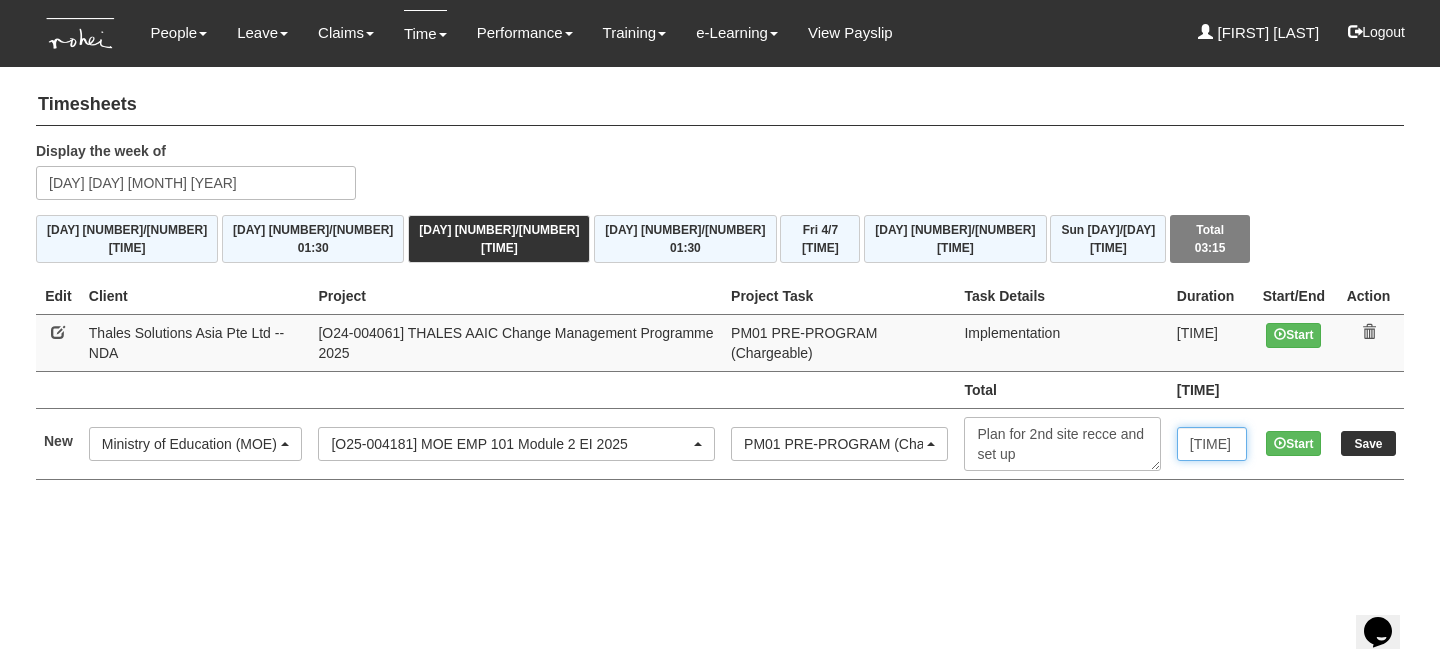 type on "[TIME]" 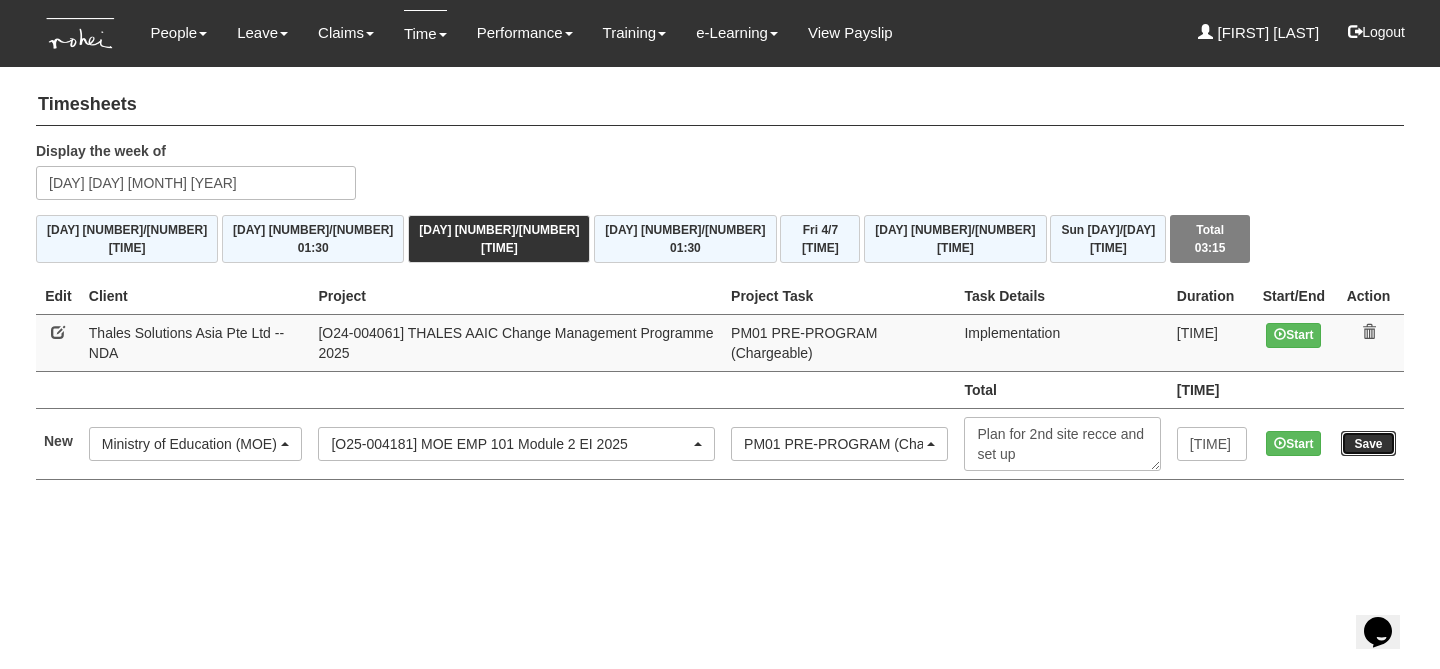 click on "Save" at bounding box center (1368, 443) 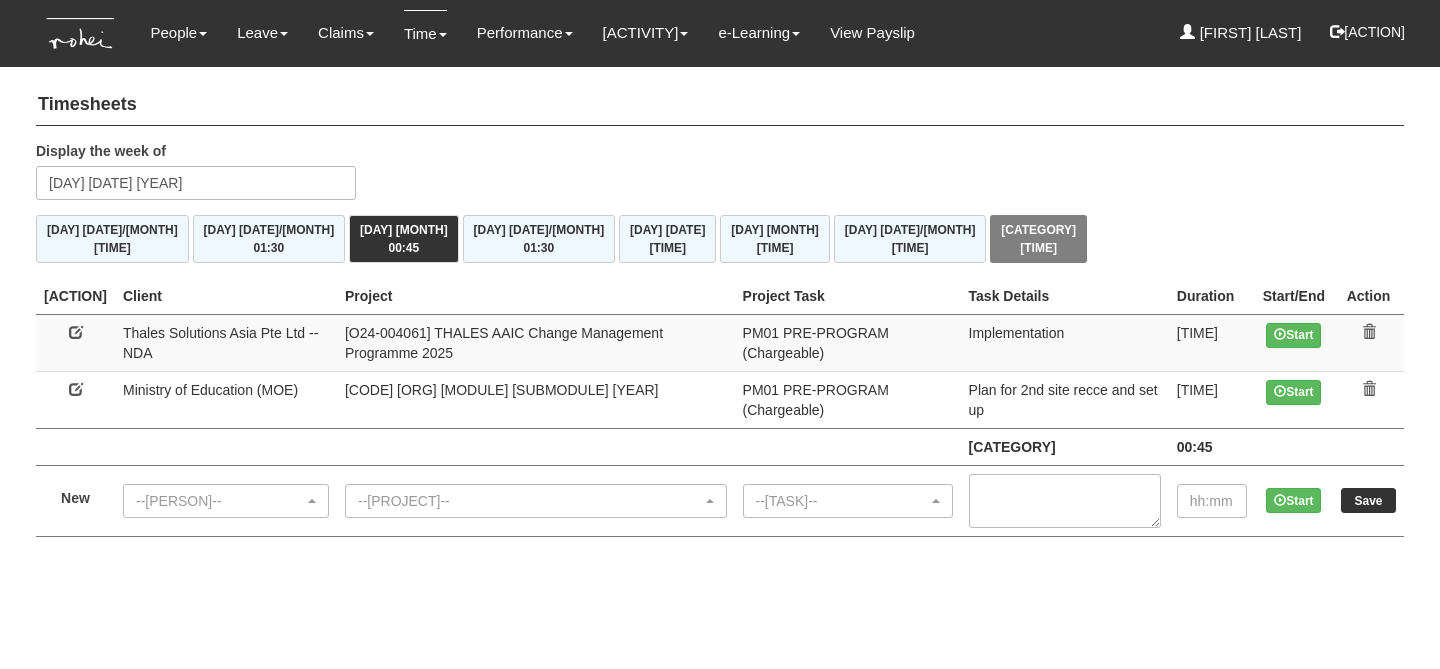 scroll, scrollTop: 0, scrollLeft: 0, axis: both 